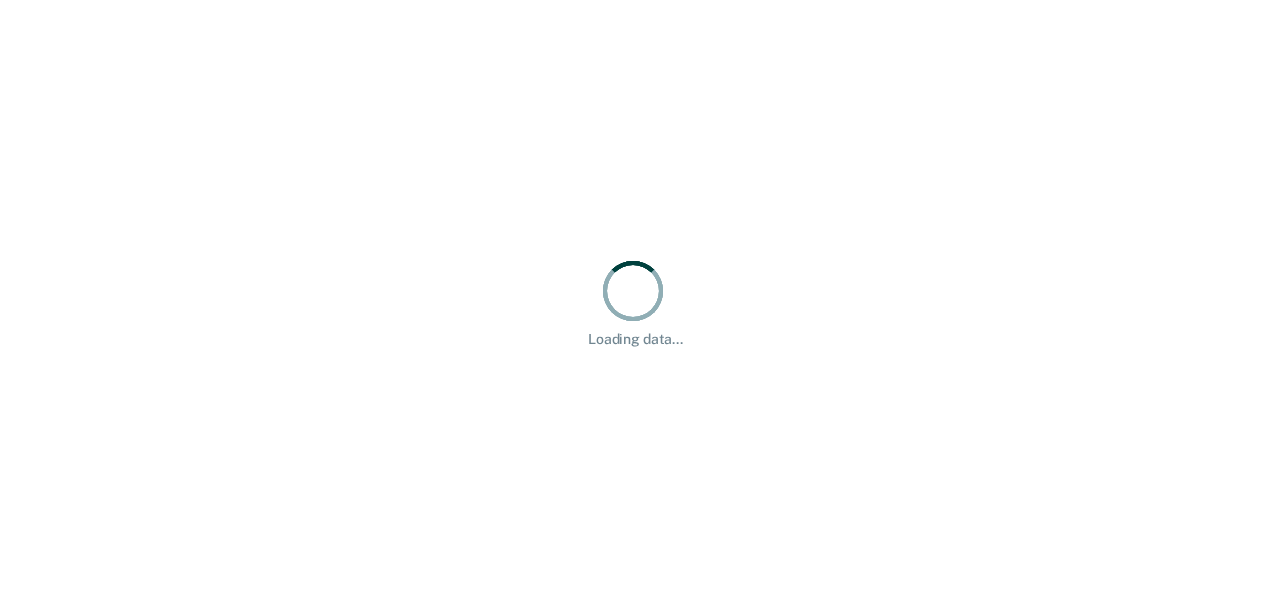 scroll, scrollTop: 0, scrollLeft: 0, axis: both 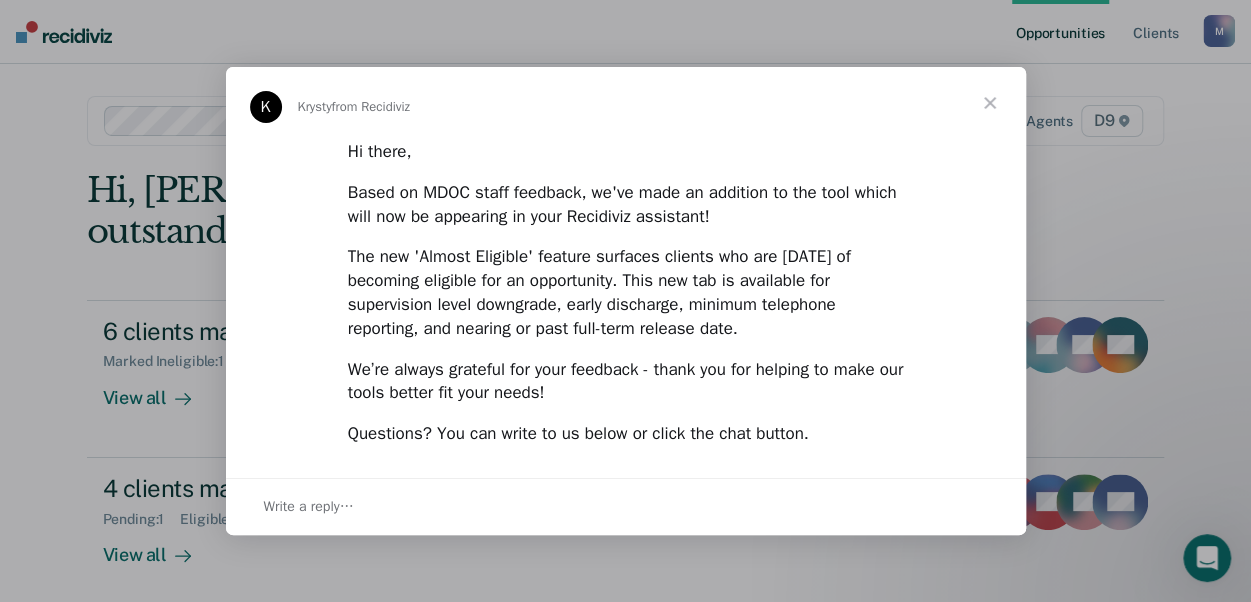 click at bounding box center [990, 103] 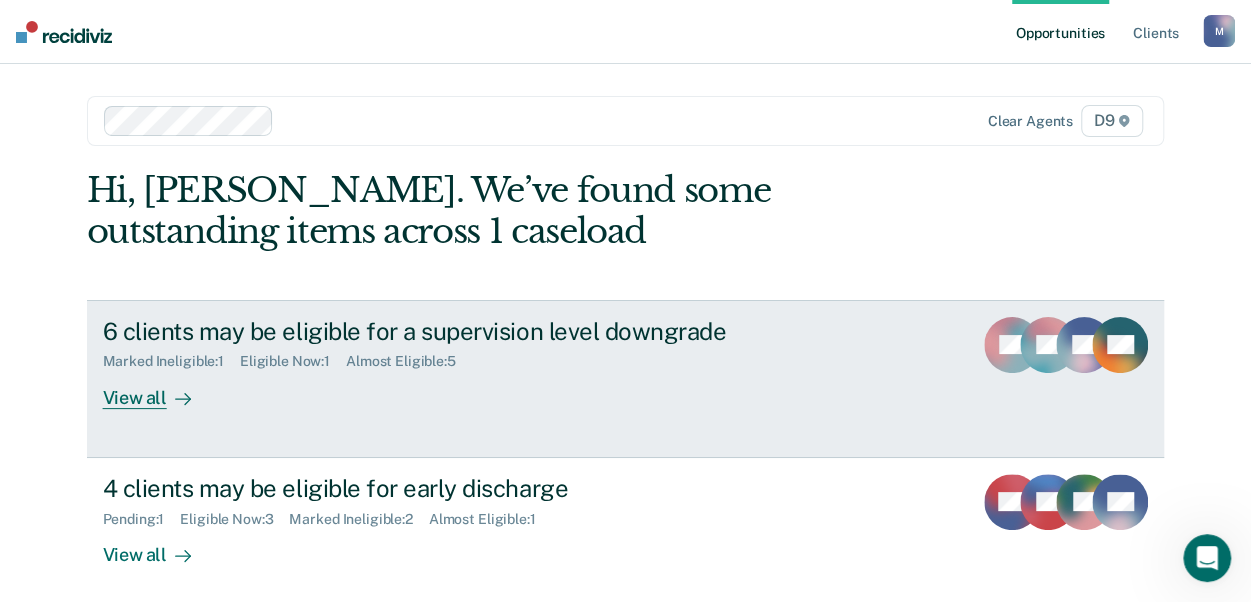 click on "View all" at bounding box center (159, 389) 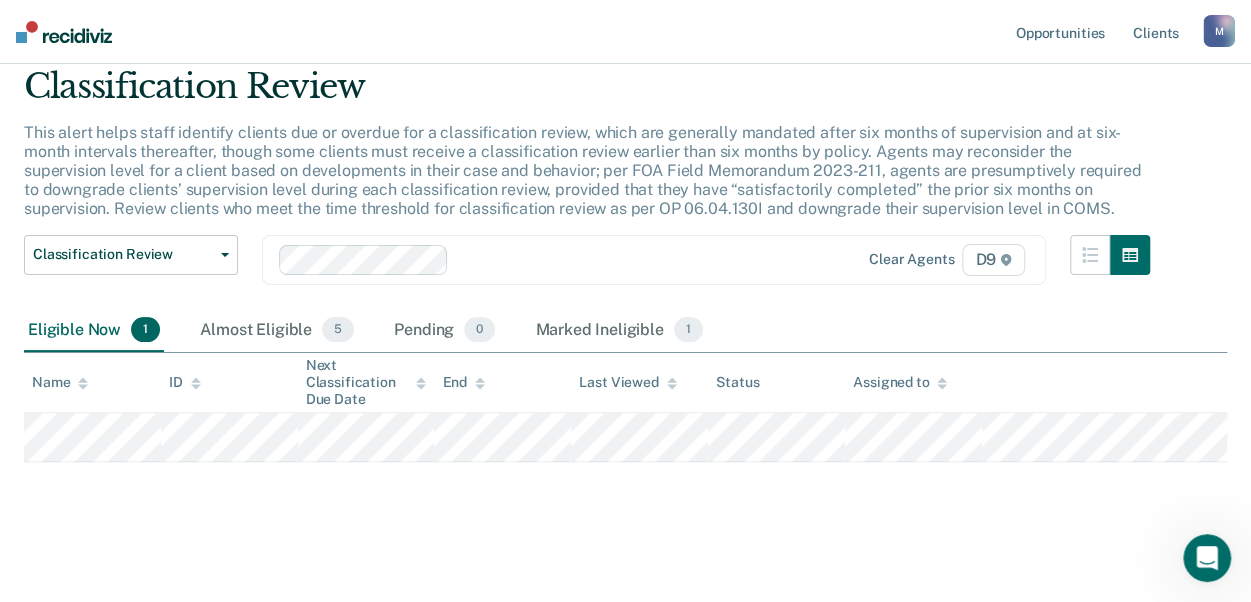 scroll, scrollTop: 74, scrollLeft: 0, axis: vertical 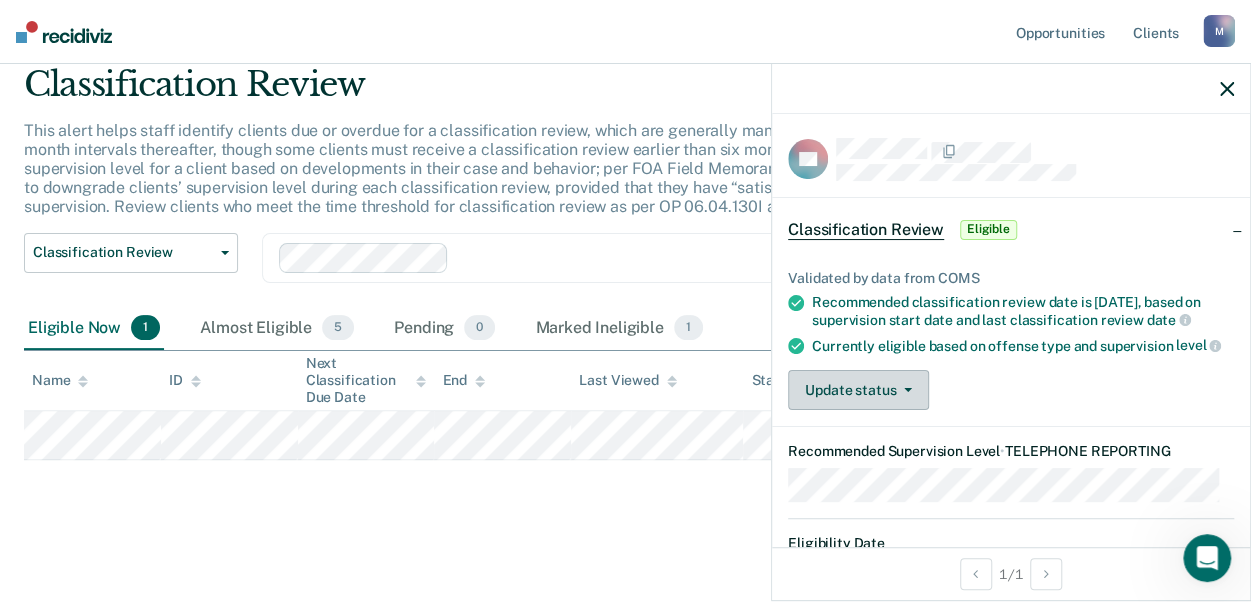 click on "Update status" at bounding box center [858, 390] 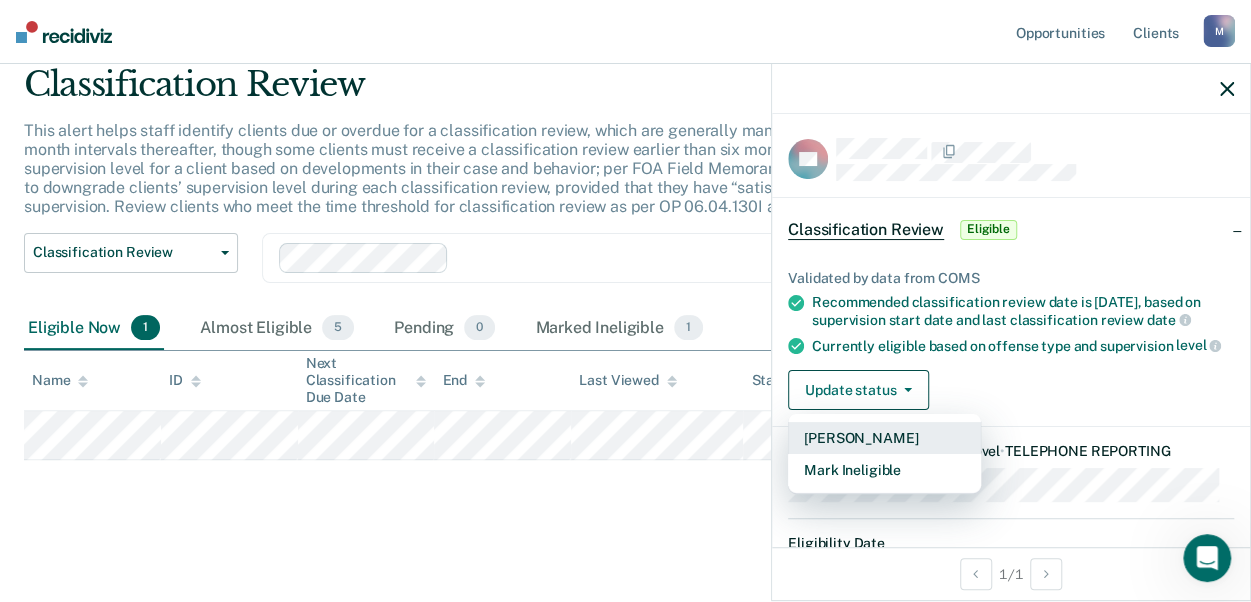 click on "[PERSON_NAME]" at bounding box center (884, 438) 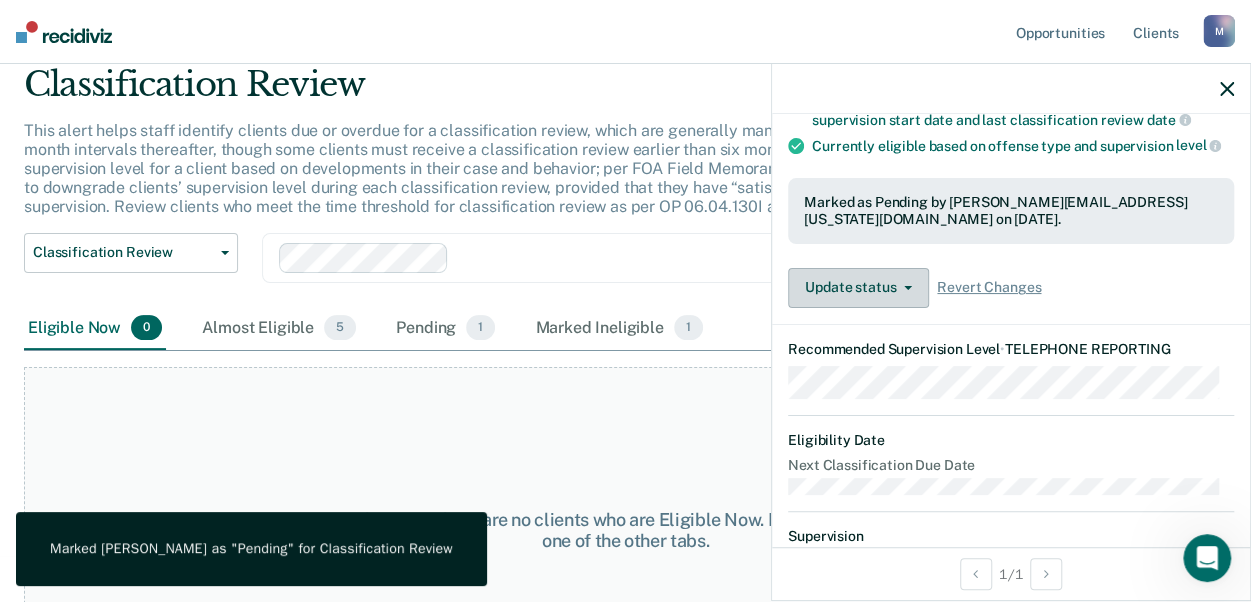 scroll, scrollTop: 578, scrollLeft: 0, axis: vertical 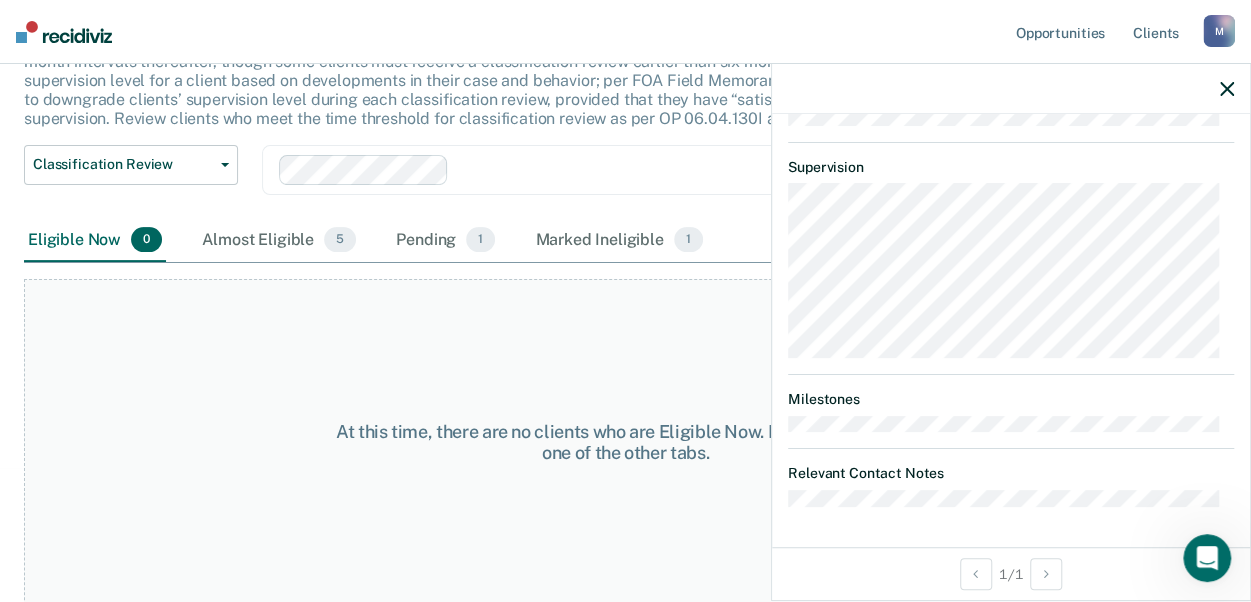 click on "At this time, there are no clients who are Eligible Now. Please navigate to one of the other tabs." at bounding box center [625, 442] 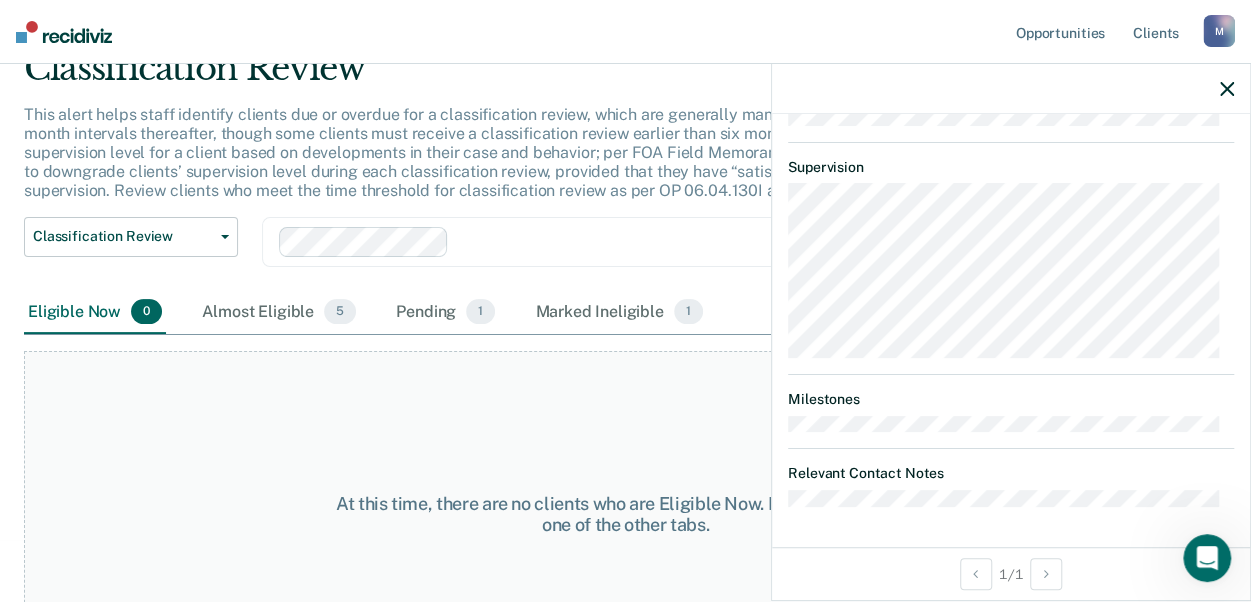 scroll, scrollTop: 0, scrollLeft: 0, axis: both 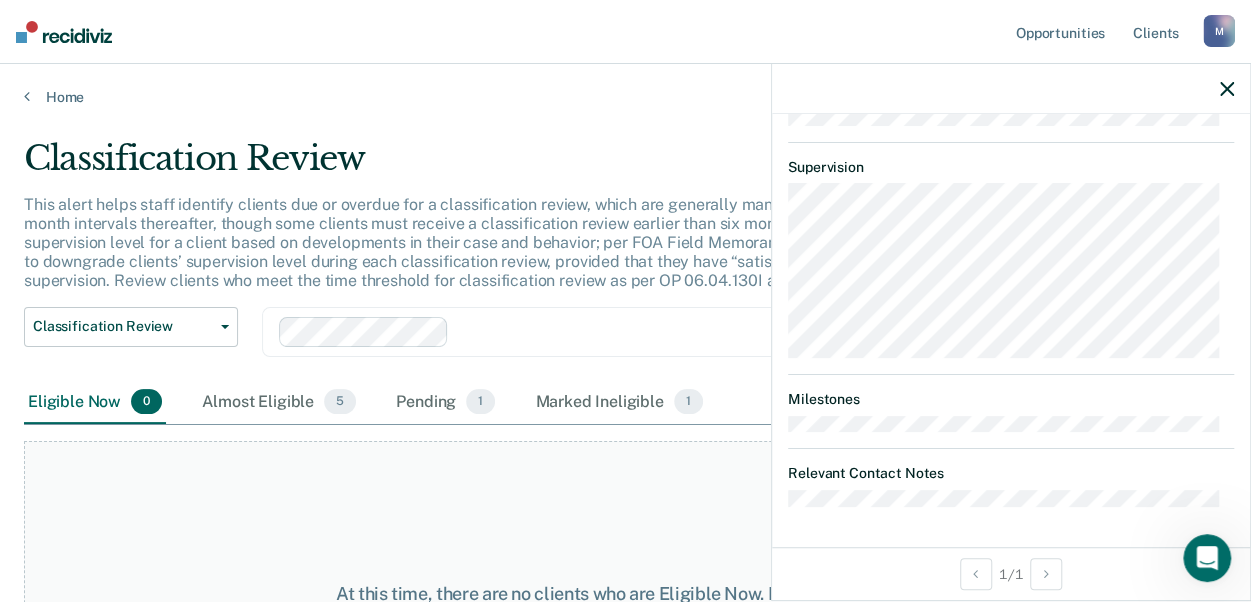click 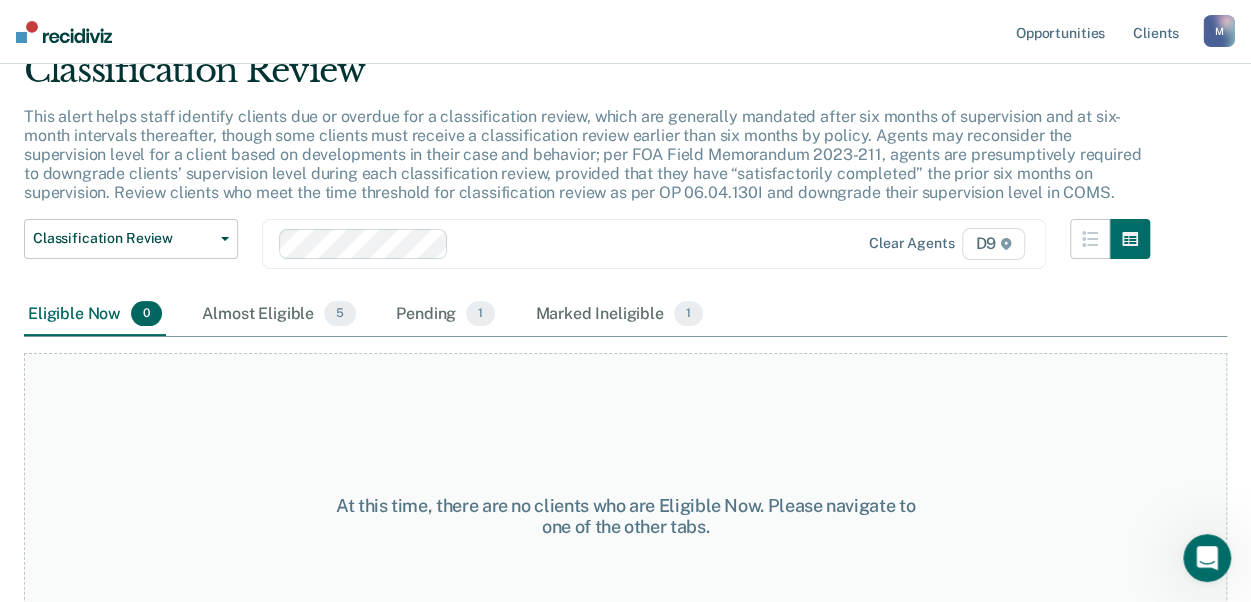 scroll, scrollTop: 0, scrollLeft: 0, axis: both 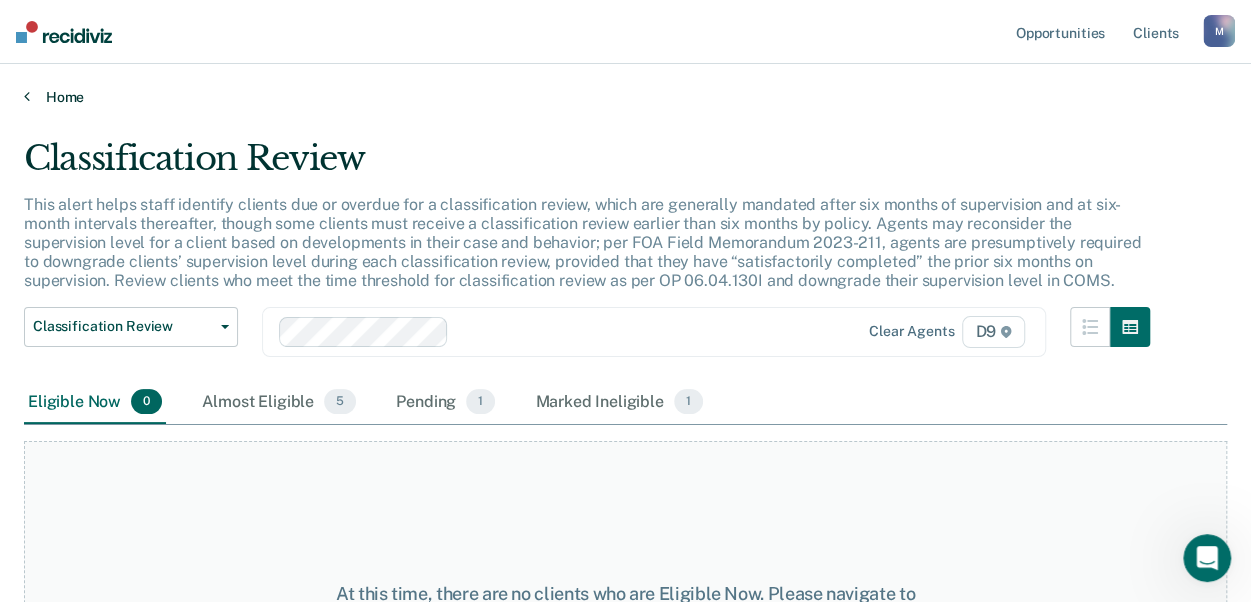 click on "Home" at bounding box center [625, 97] 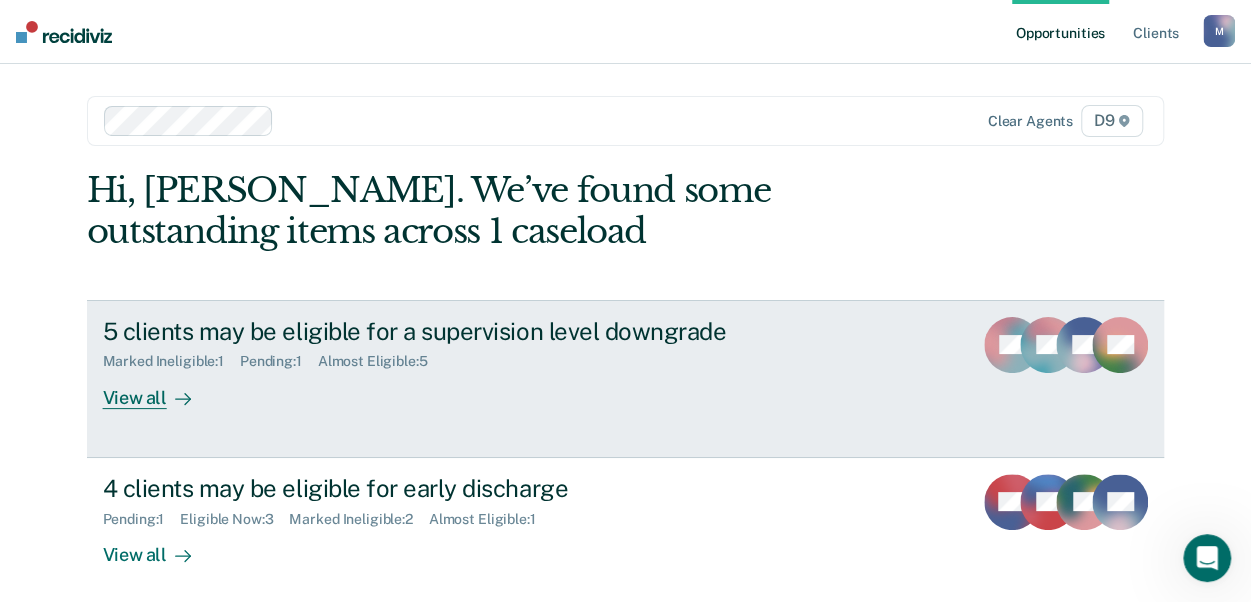 click on "View all" at bounding box center (159, 389) 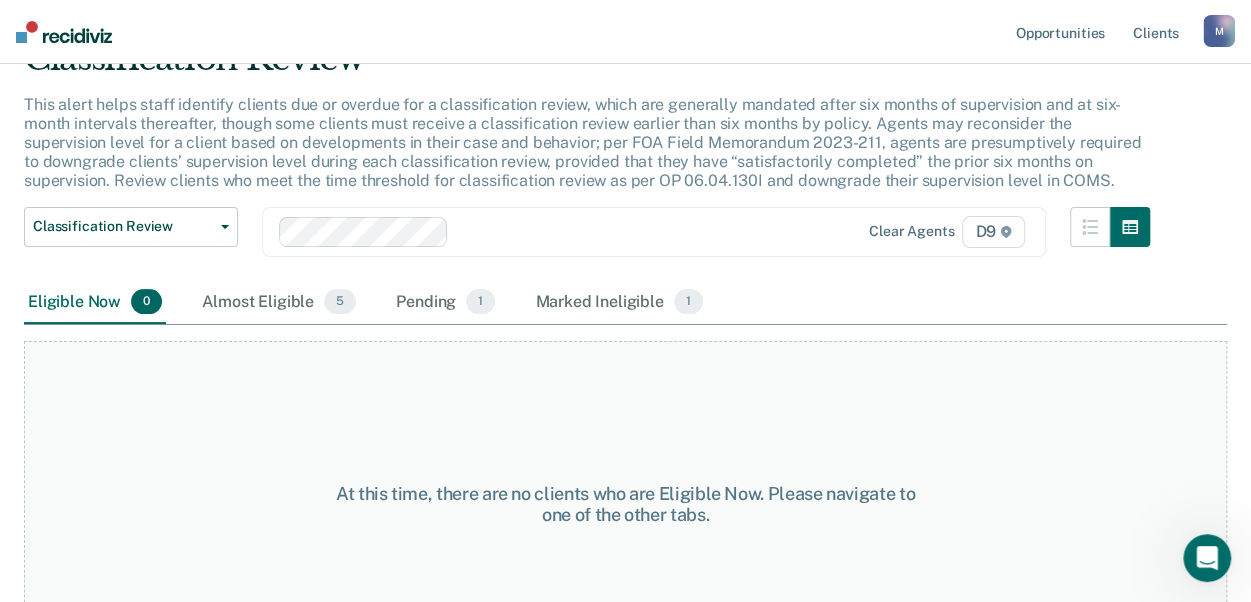 scroll, scrollTop: 0, scrollLeft: 0, axis: both 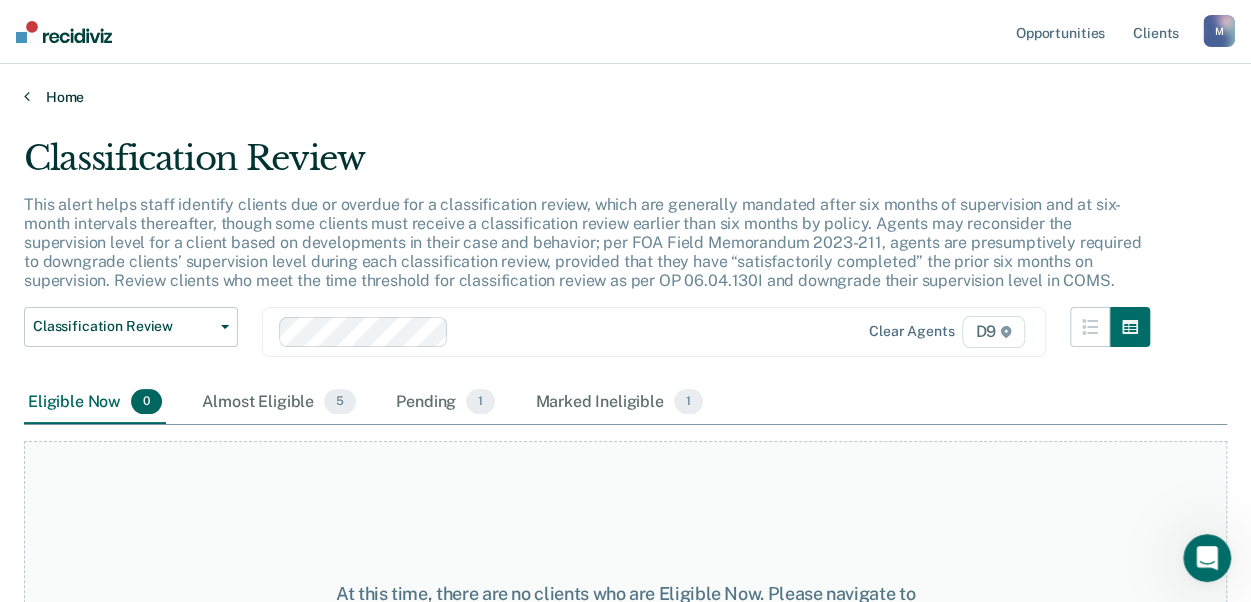 click on "Home" at bounding box center [625, 97] 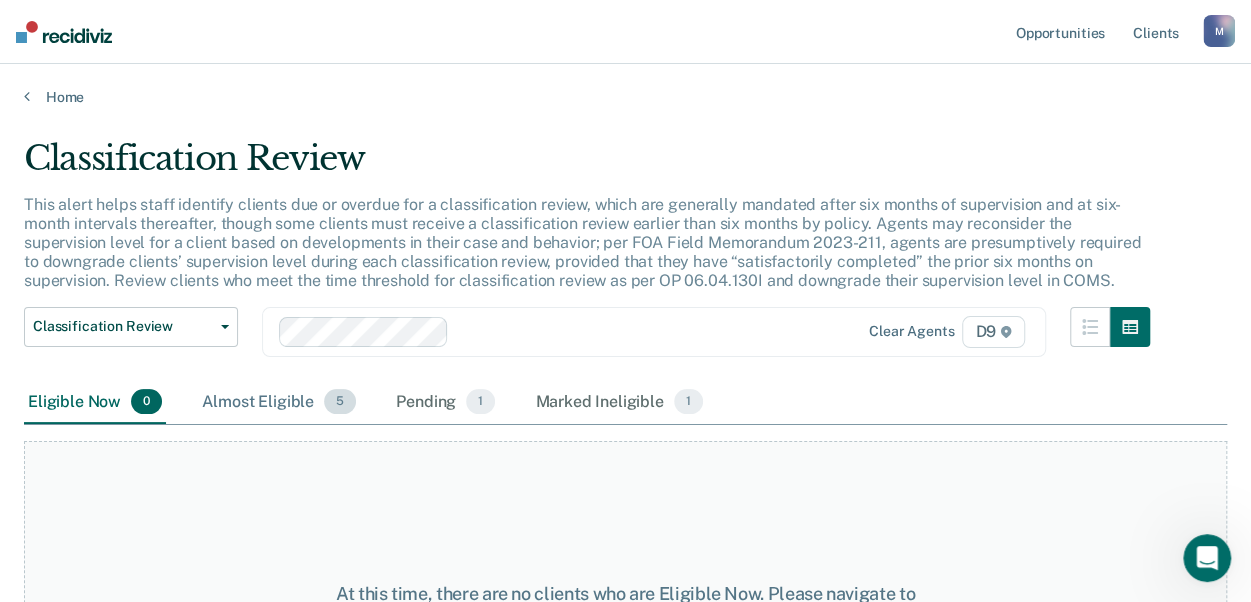 click on "5" at bounding box center (340, 402) 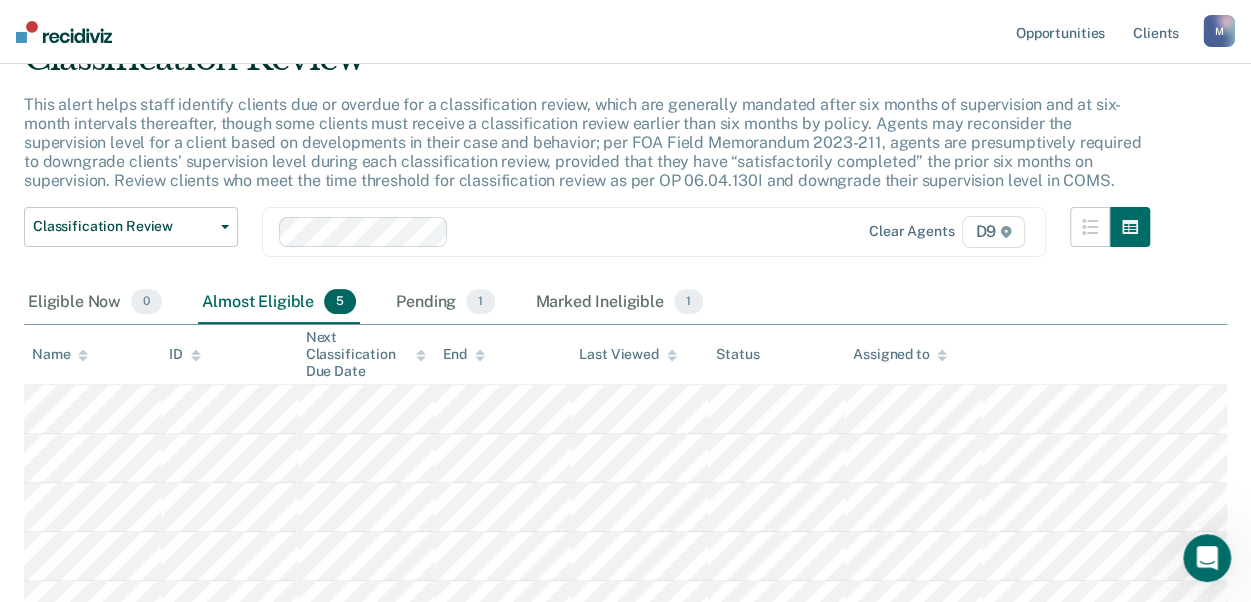 scroll, scrollTop: 200, scrollLeft: 0, axis: vertical 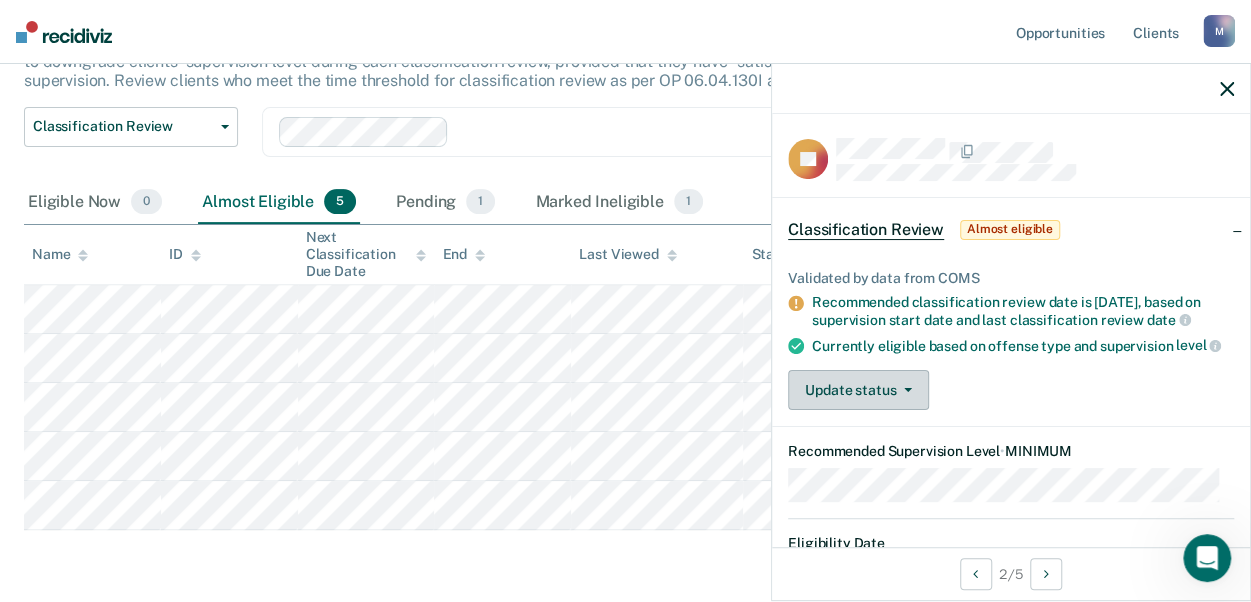 click on "Update status" at bounding box center [858, 390] 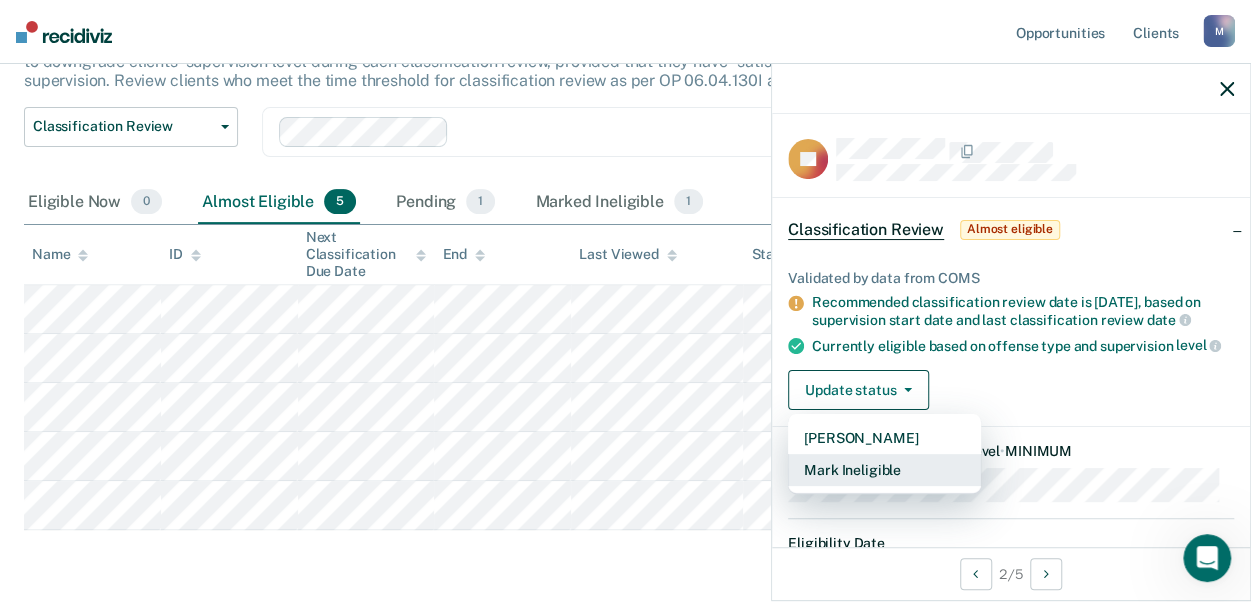 click on "Mark Ineligible" at bounding box center [884, 470] 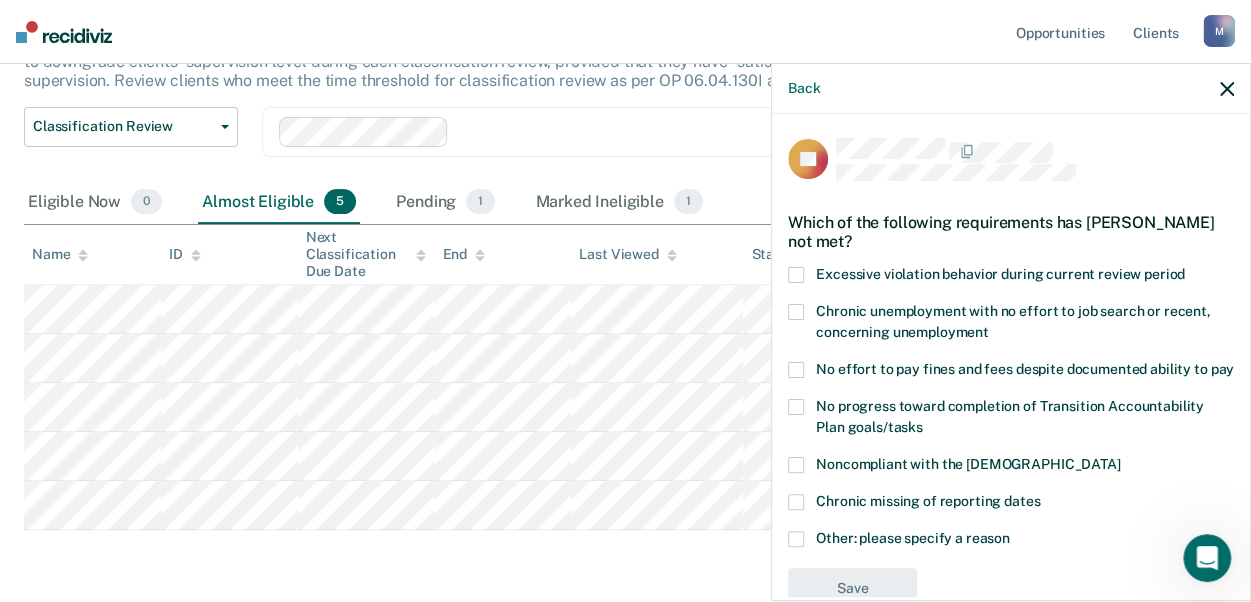 click at bounding box center [796, 539] 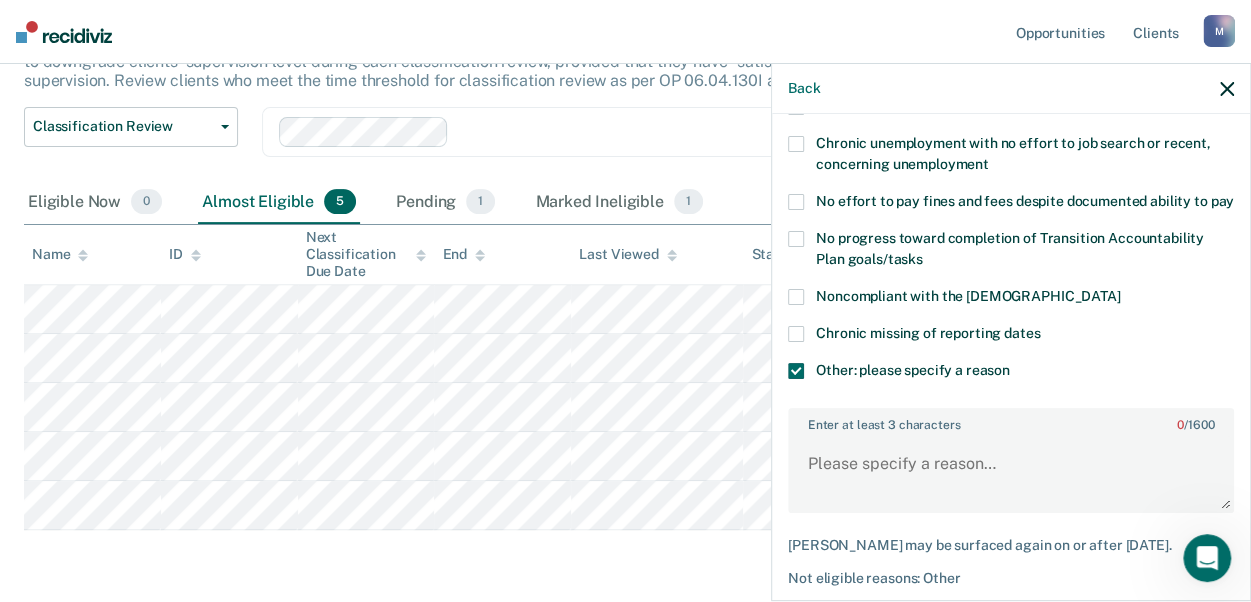 scroll, scrollTop: 200, scrollLeft: 0, axis: vertical 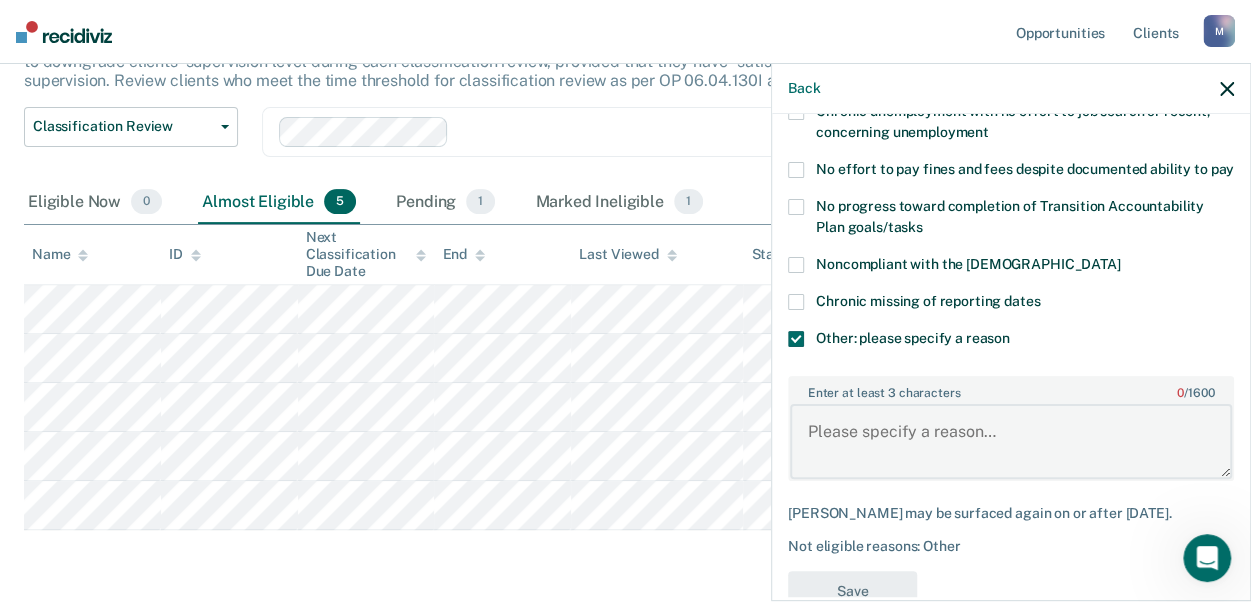 click on "Enter at least 3 characters 0  /  1600" at bounding box center (1011, 441) 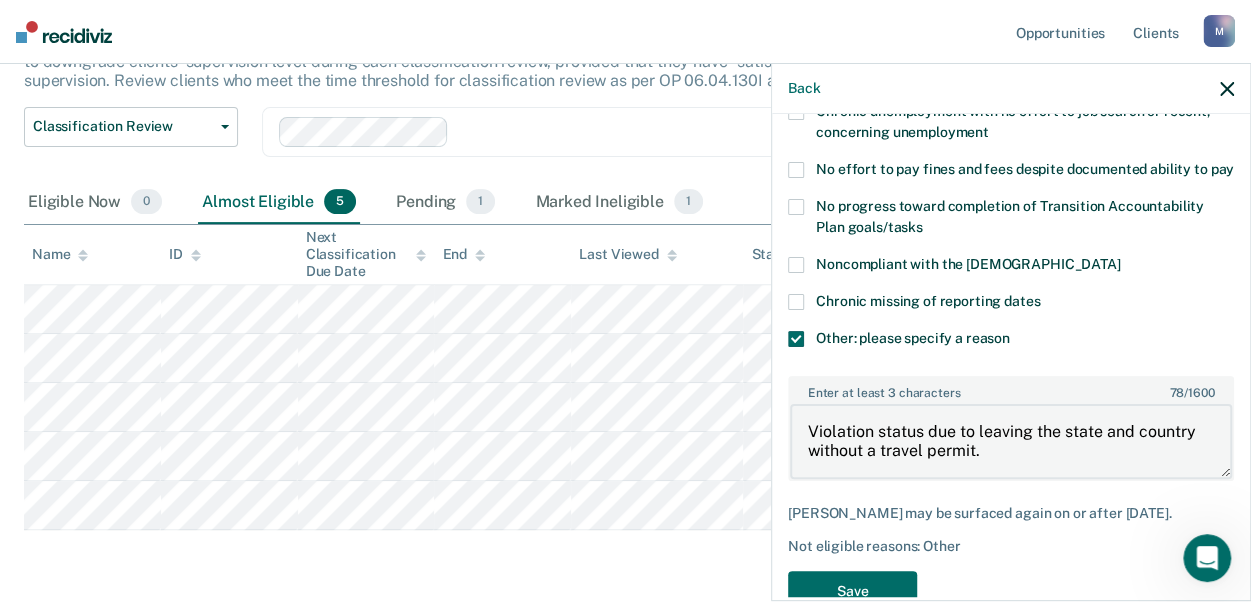 scroll, scrollTop: 268, scrollLeft: 0, axis: vertical 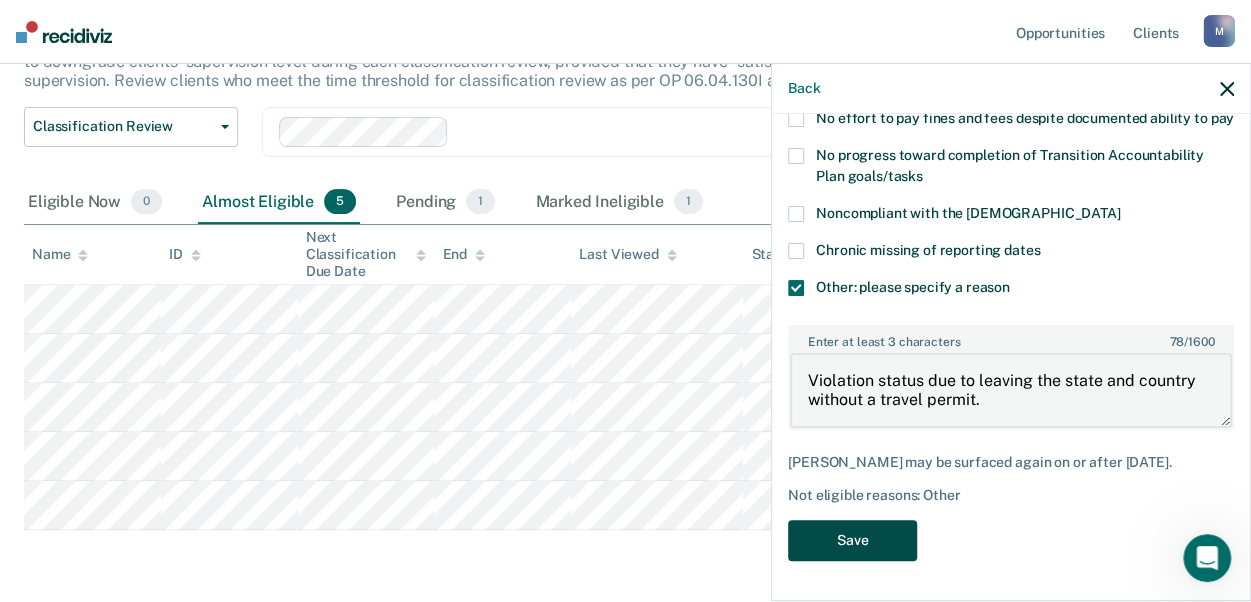 type on "Violation status due to leaving the state and country without a travel permit." 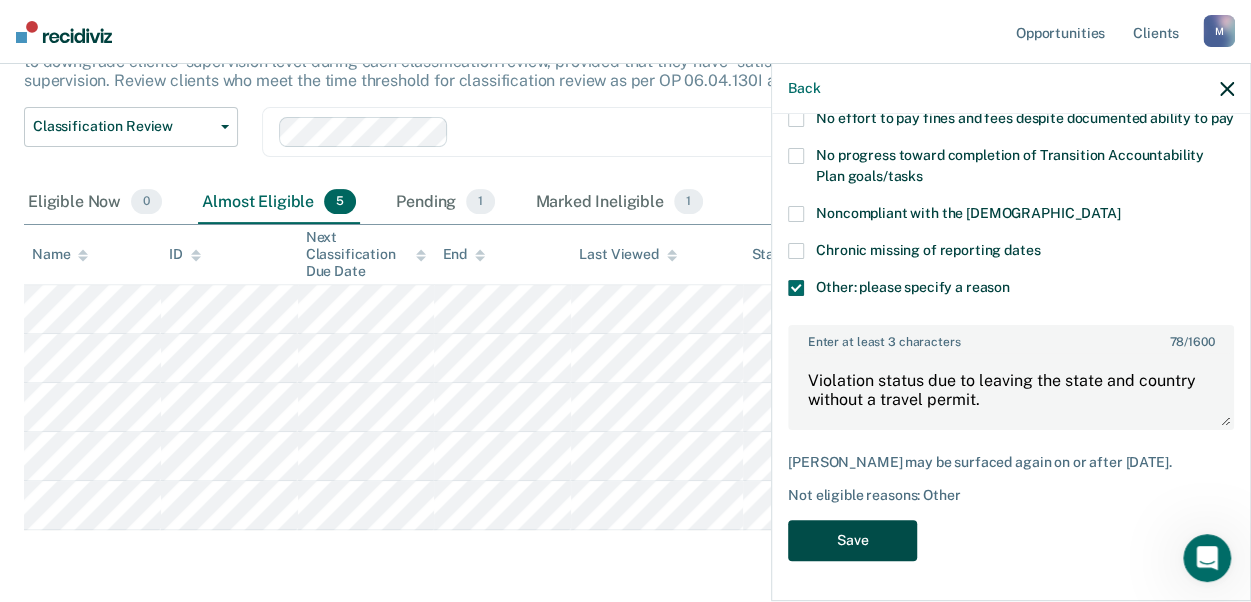 click on "Save" at bounding box center [852, 540] 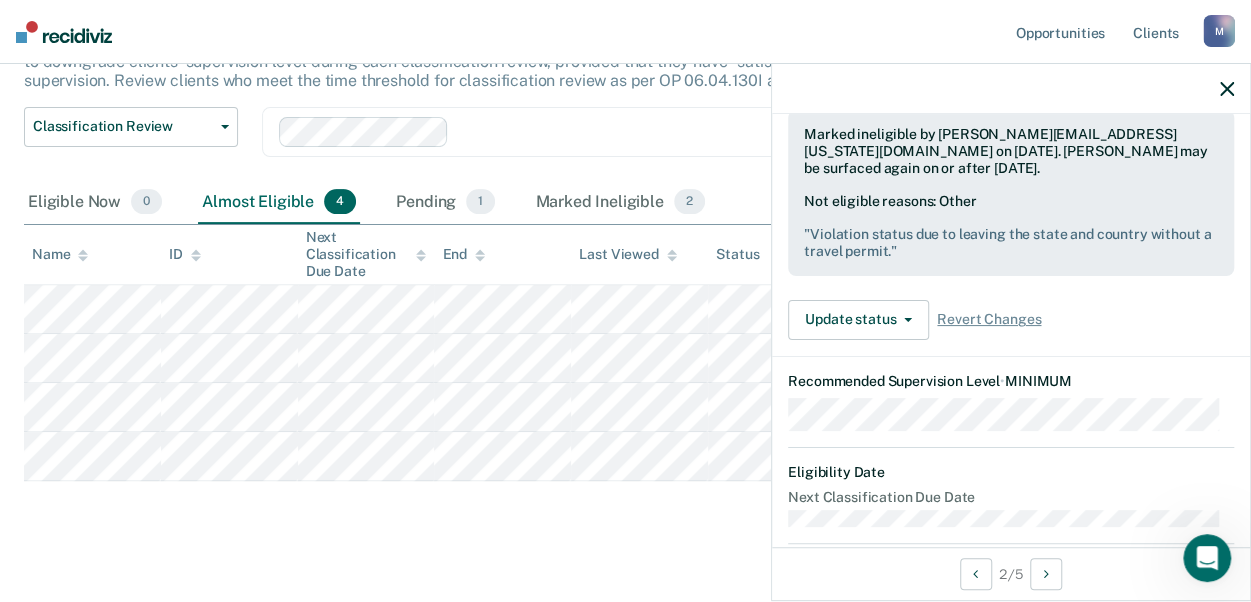 scroll, scrollTop: 70, scrollLeft: 0, axis: vertical 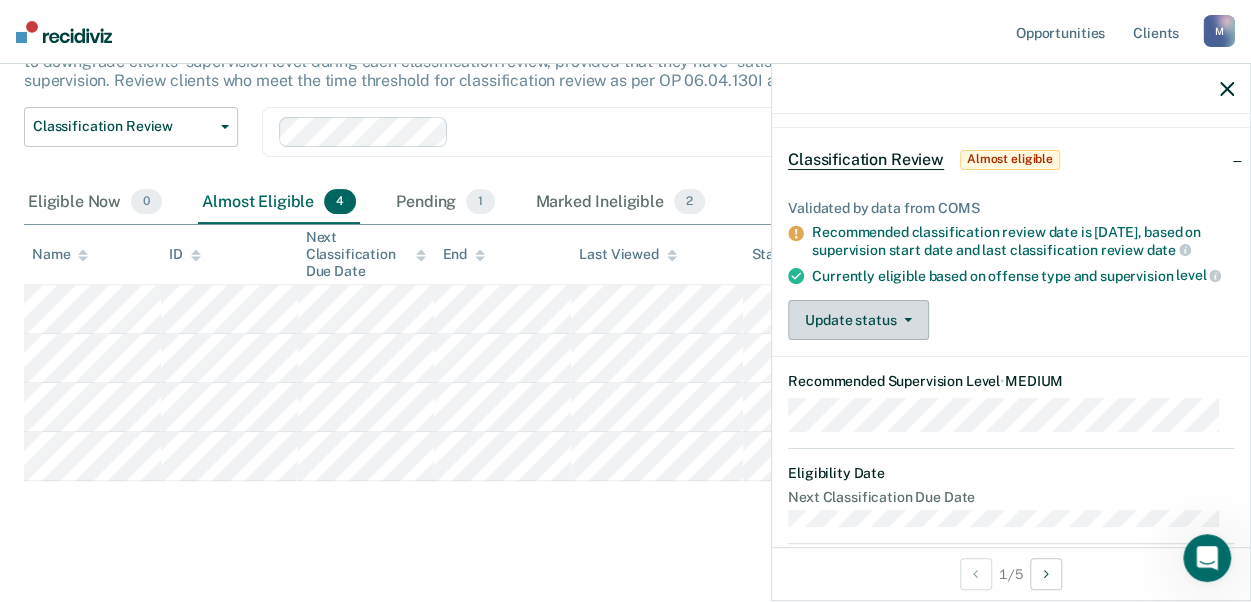 click on "Update status" at bounding box center [858, 320] 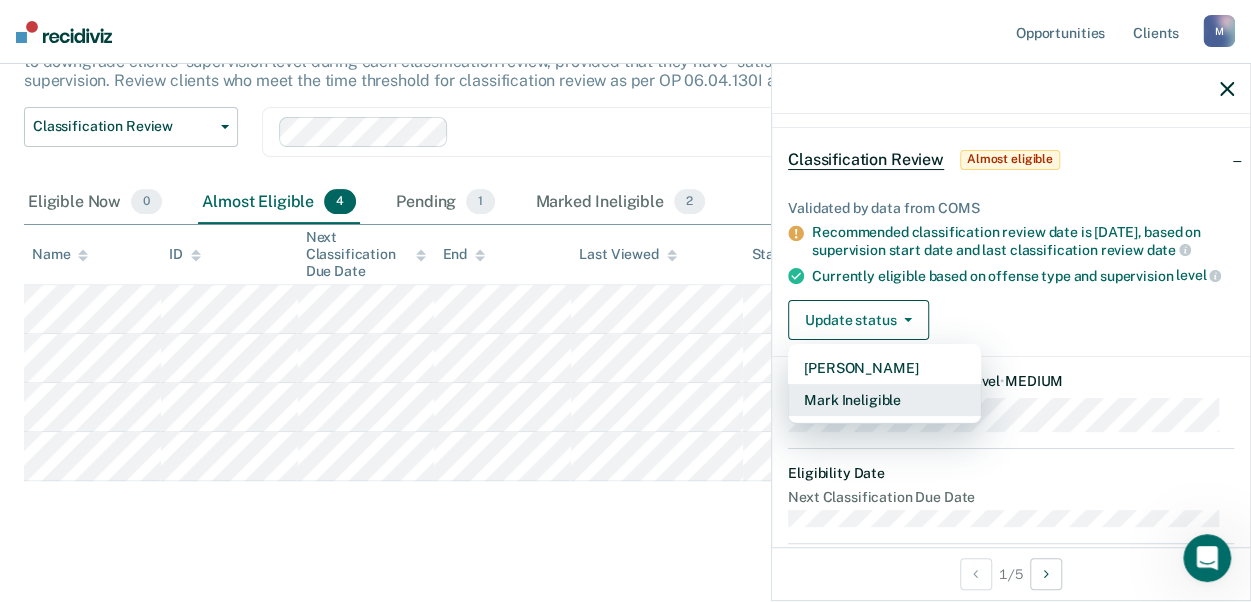 click on "Mark Ineligible" at bounding box center (884, 400) 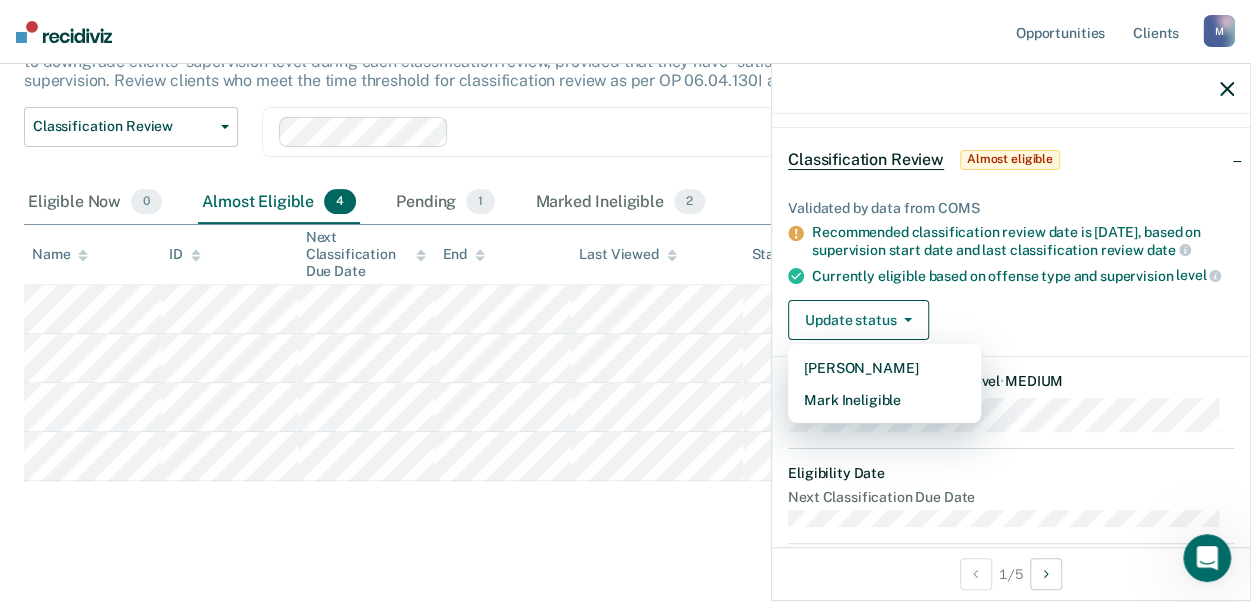 scroll, scrollTop: 65, scrollLeft: 0, axis: vertical 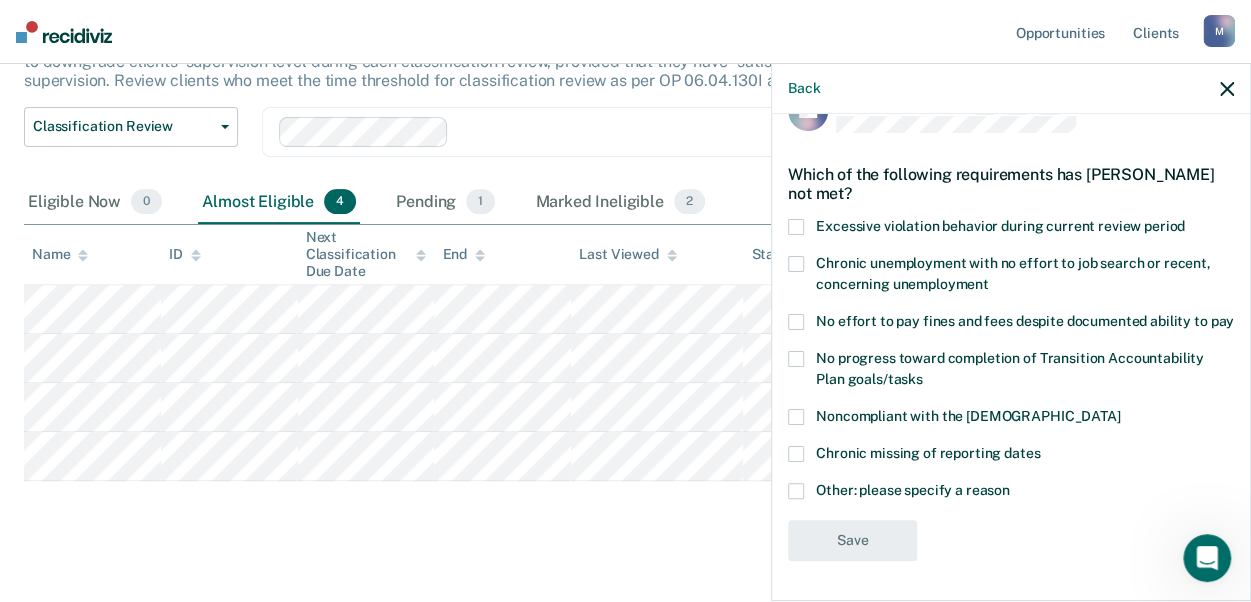 click at bounding box center (796, 491) 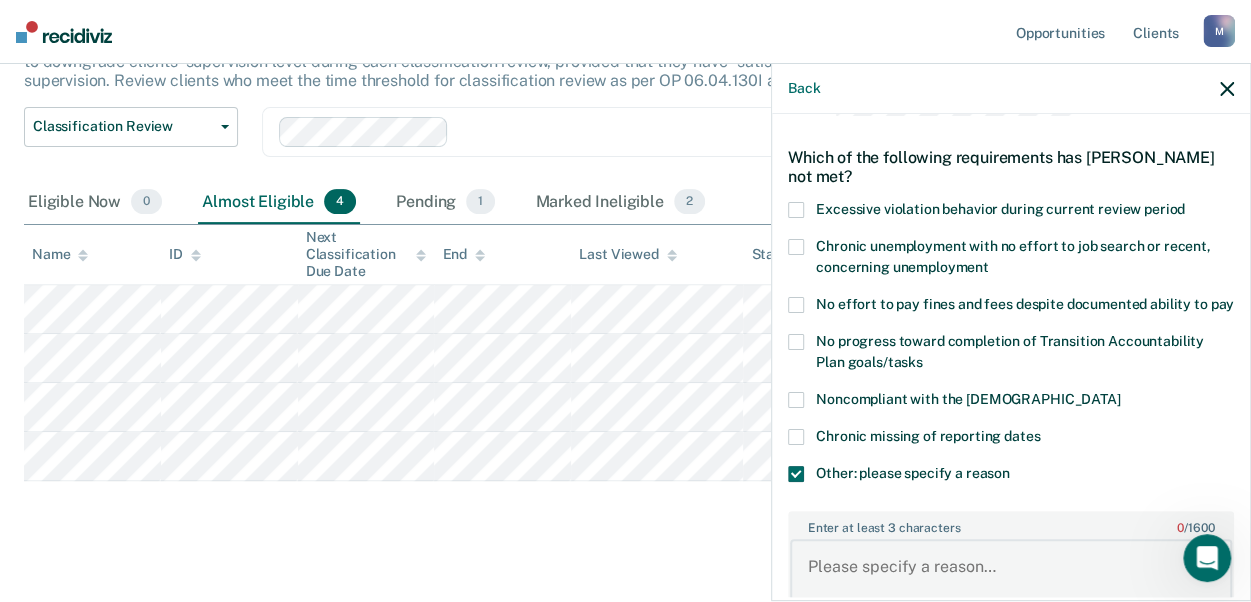 click on "Enter at least 3 characters 0  /  1600" at bounding box center [1011, 576] 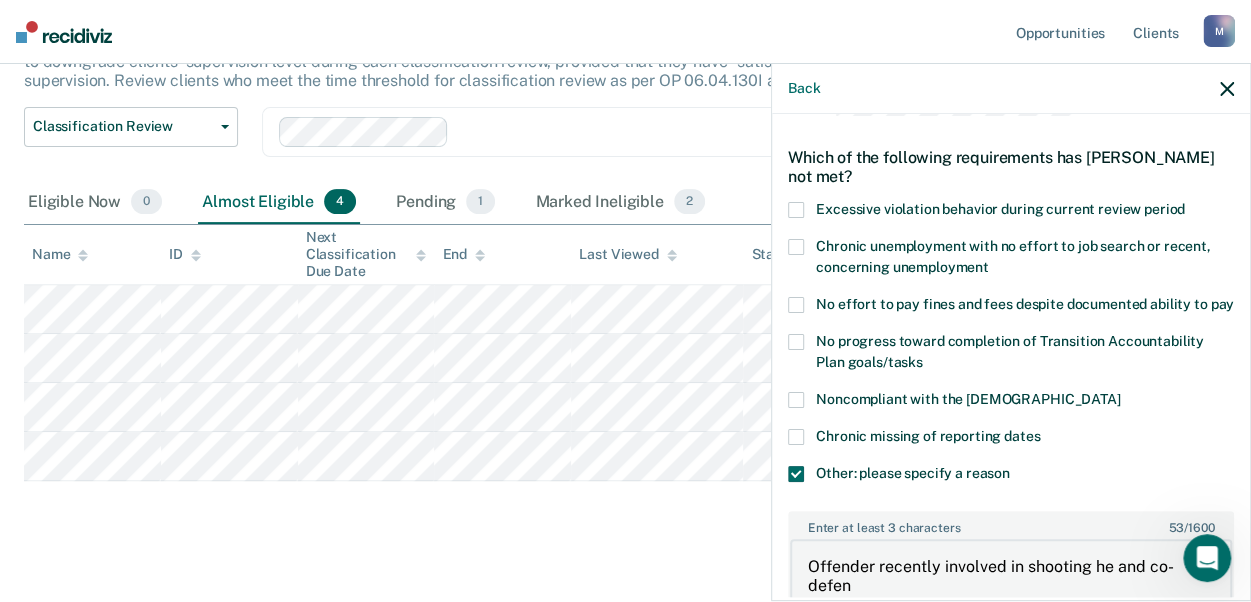 scroll, scrollTop: 81, scrollLeft: 0, axis: vertical 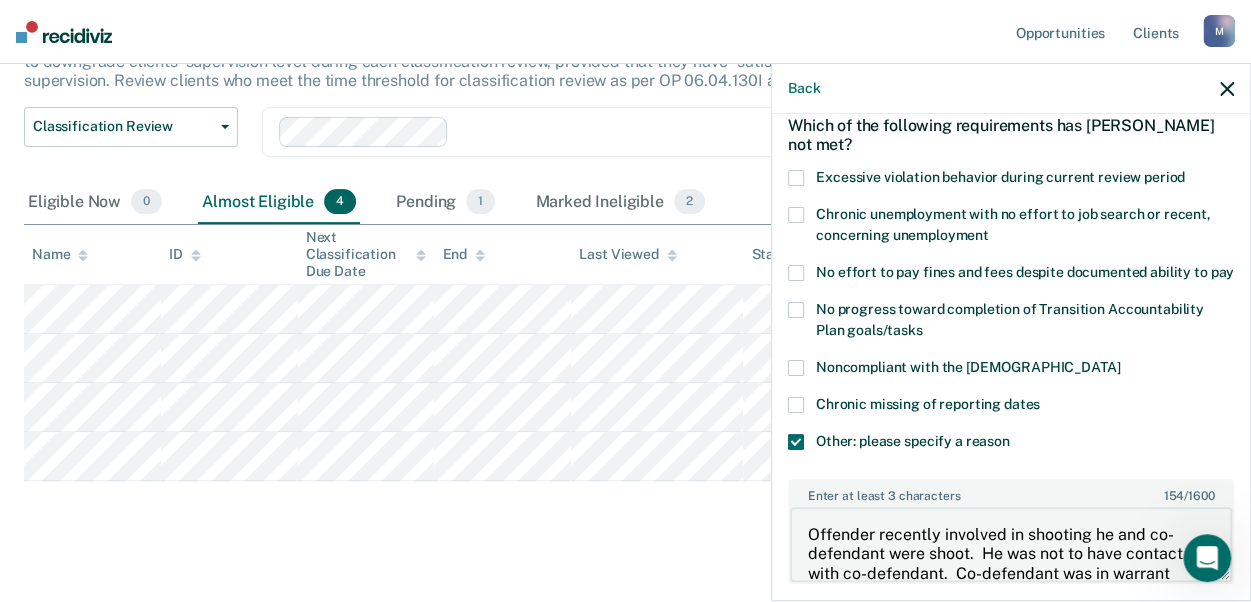 click on "Offender recently involved in shooting he and co-defendant were shoot.  He was not to have contact with co-defendant.  Co-defendant was in warrant status." at bounding box center [1011, 544] 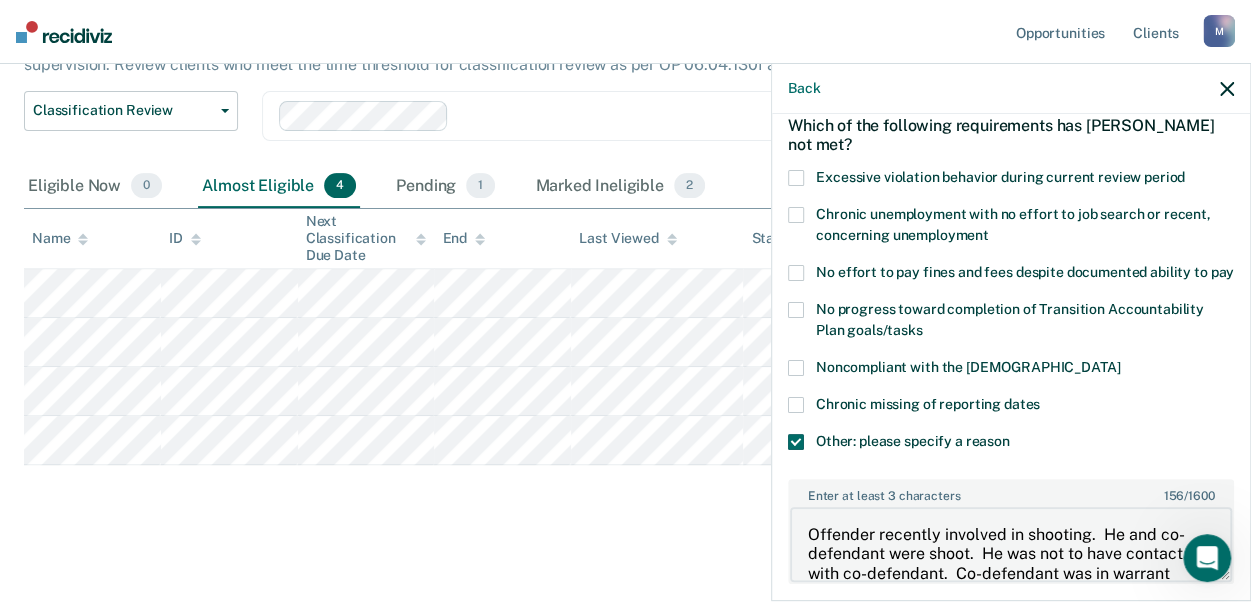 scroll, scrollTop: 220, scrollLeft: 0, axis: vertical 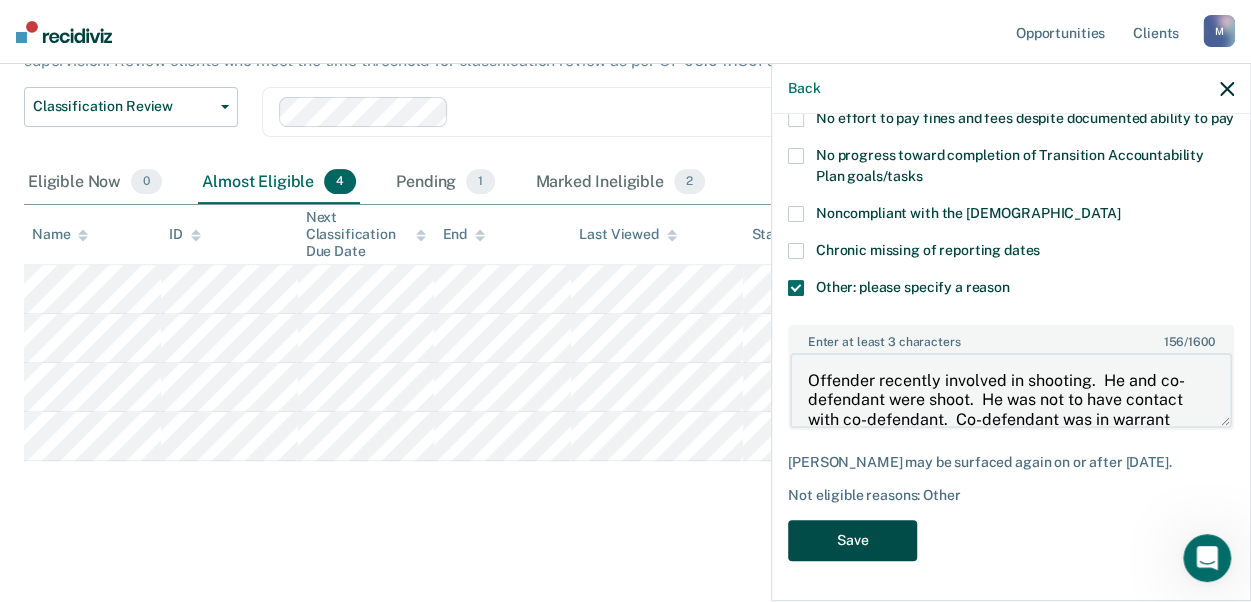 type on "Offender recently involved in shooting.  He and co-defendant were shoot.  He was not to have contact with co-defendant.  Co-defendant was in warrant status." 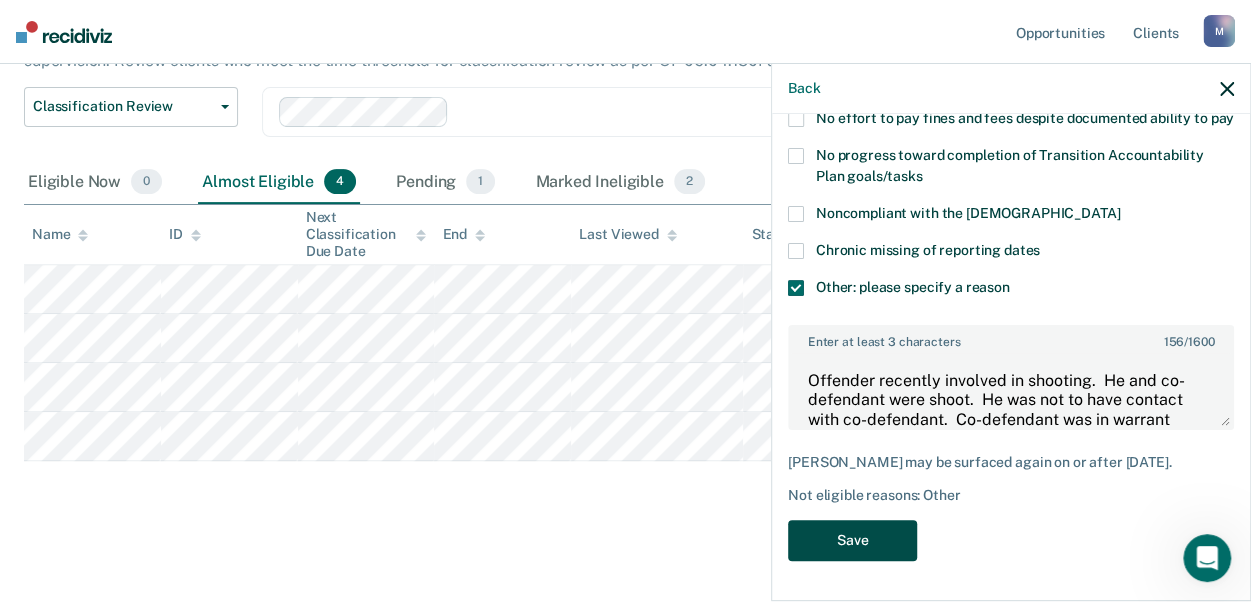 click on "Save" at bounding box center [852, 540] 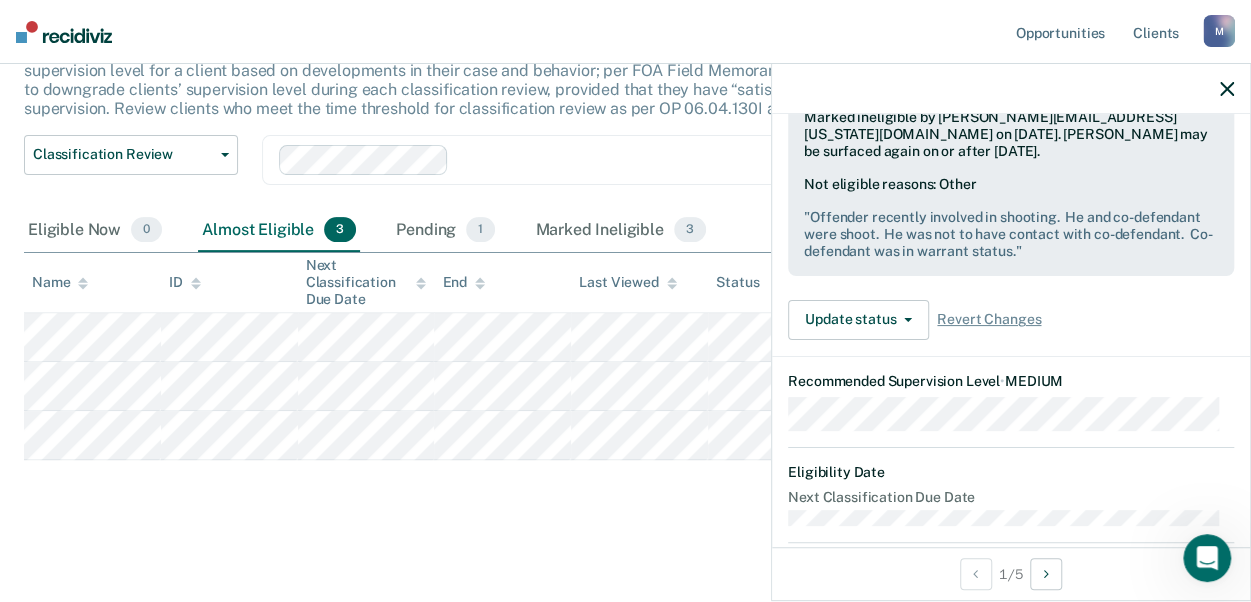 click 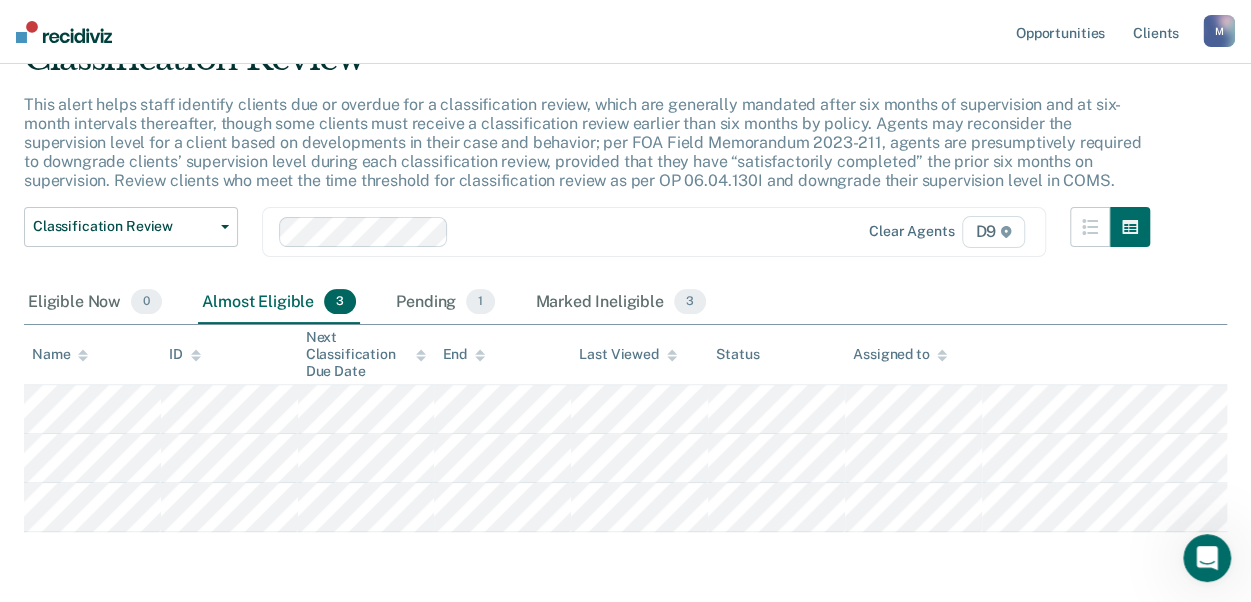 scroll, scrollTop: 0, scrollLeft: 0, axis: both 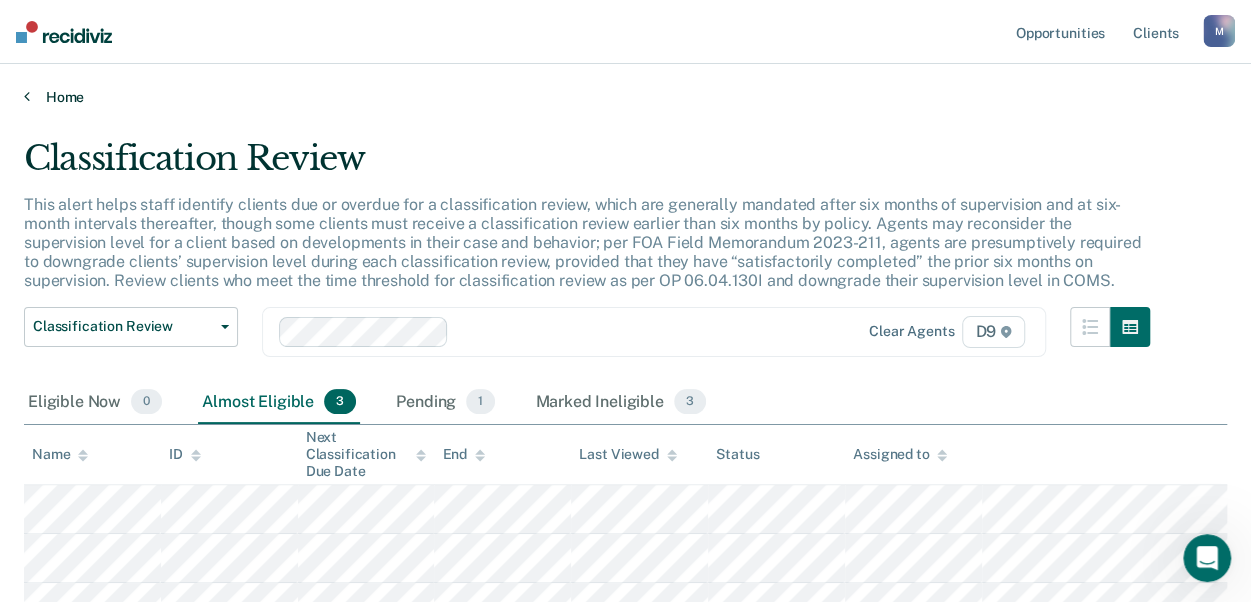 click on "Home" at bounding box center (625, 97) 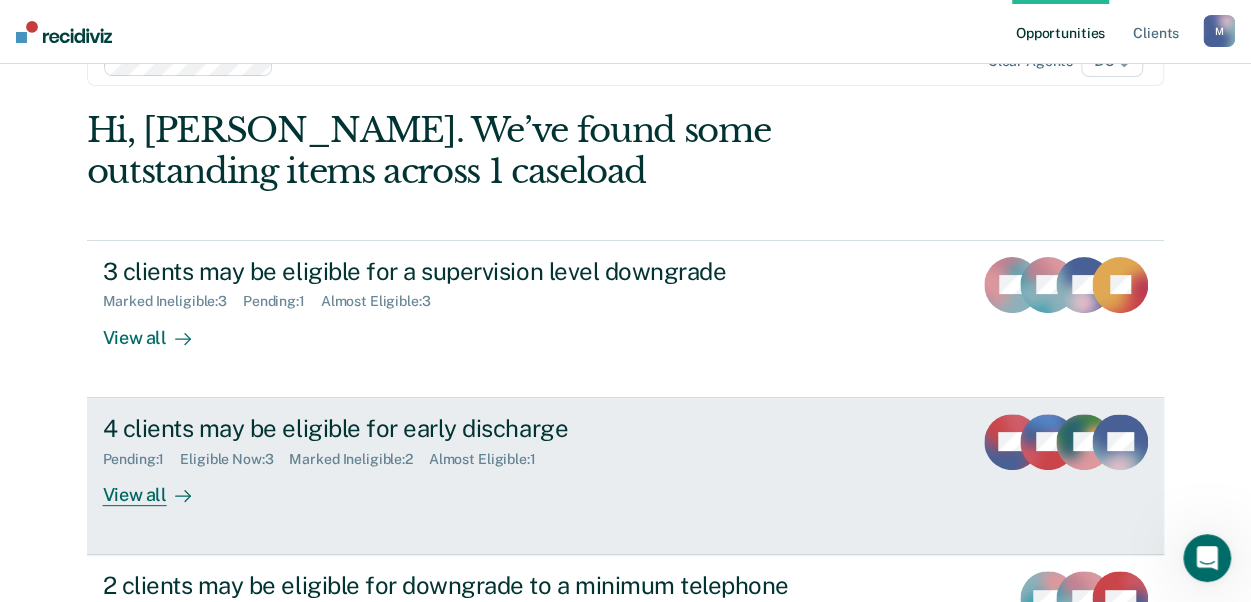 scroll, scrollTop: 100, scrollLeft: 0, axis: vertical 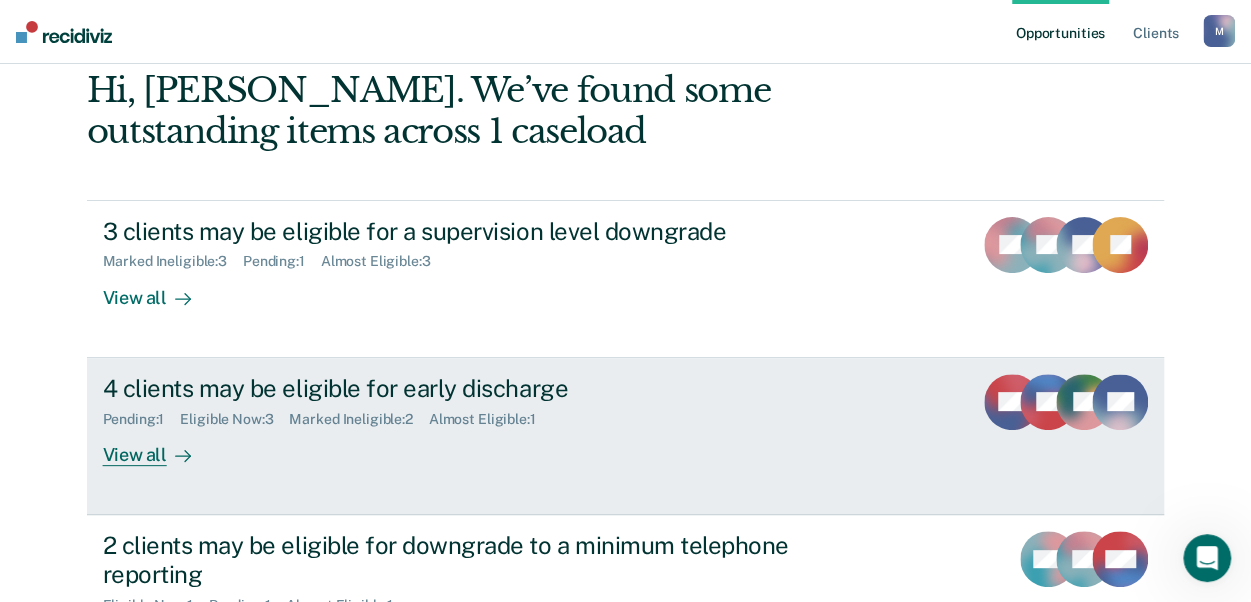 click on "View all" at bounding box center [159, 446] 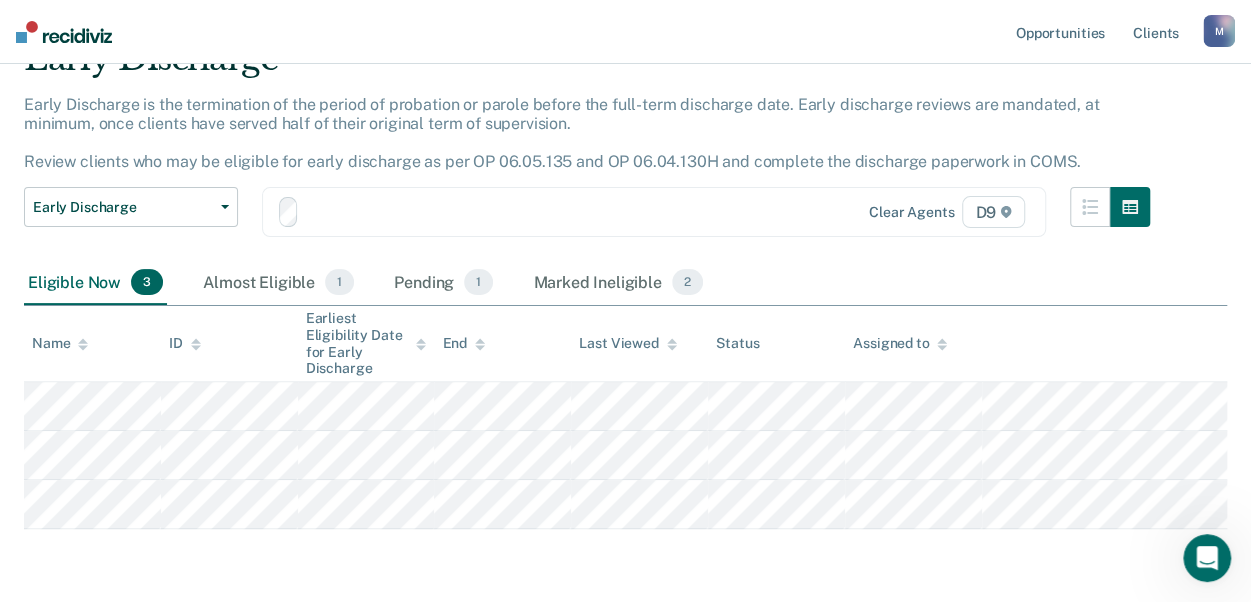 scroll, scrollTop: 0, scrollLeft: 0, axis: both 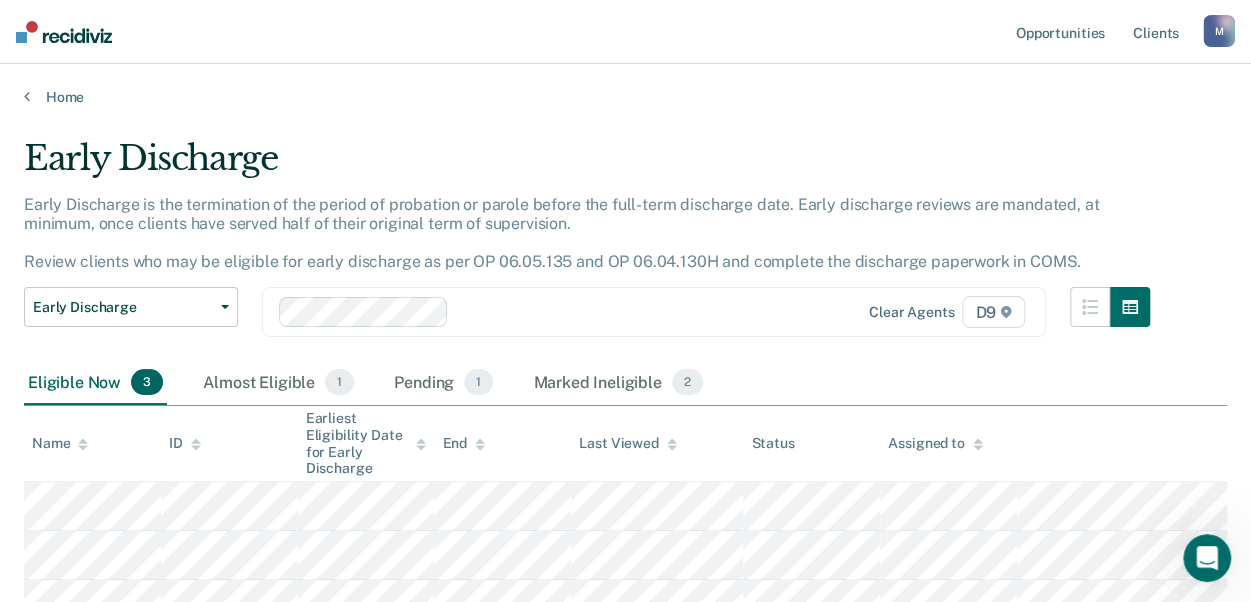 drag, startPoint x: 392, startPoint y: 130, endPoint x: 396, endPoint y: 119, distance: 11.7046995 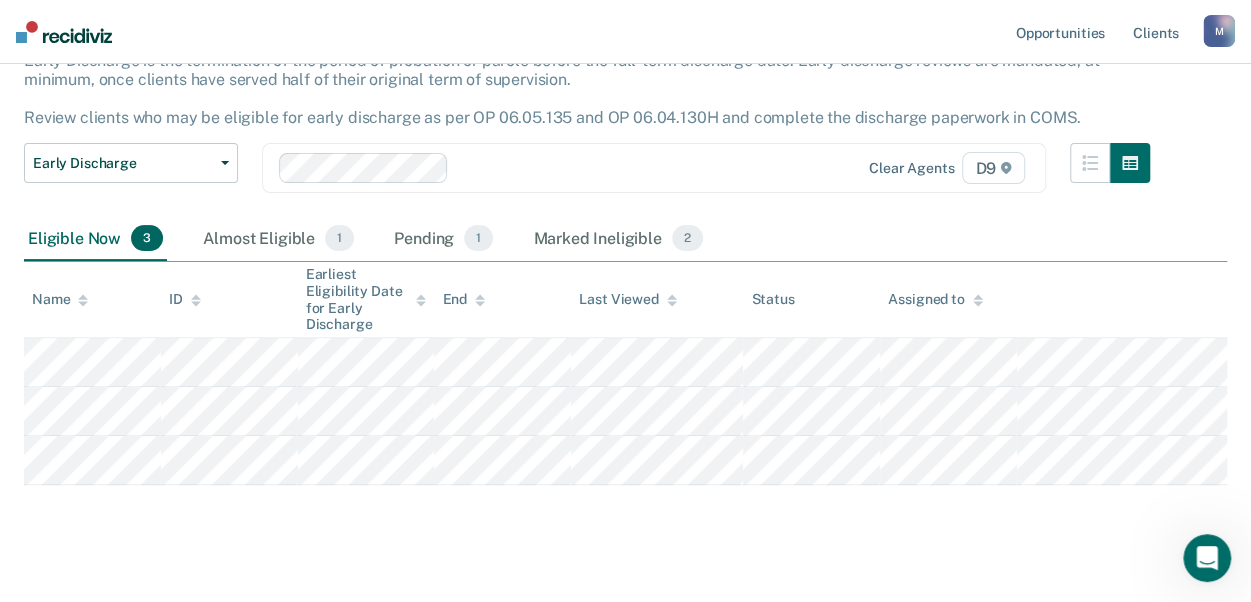 scroll, scrollTop: 169, scrollLeft: 0, axis: vertical 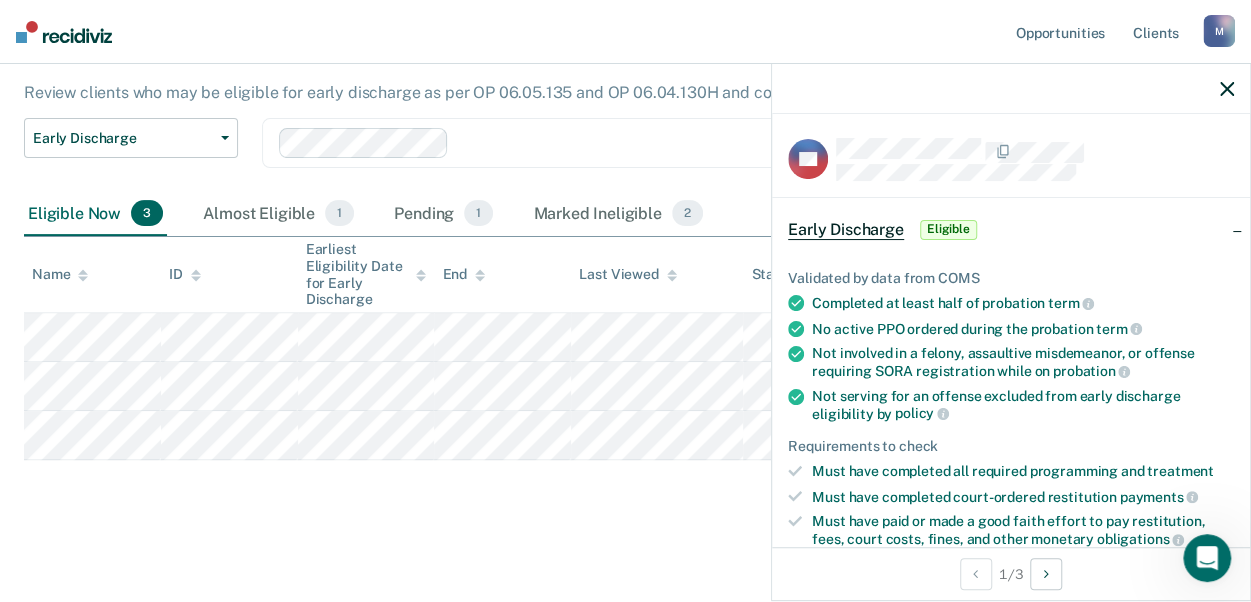 click on "Eligible" at bounding box center (948, 230) 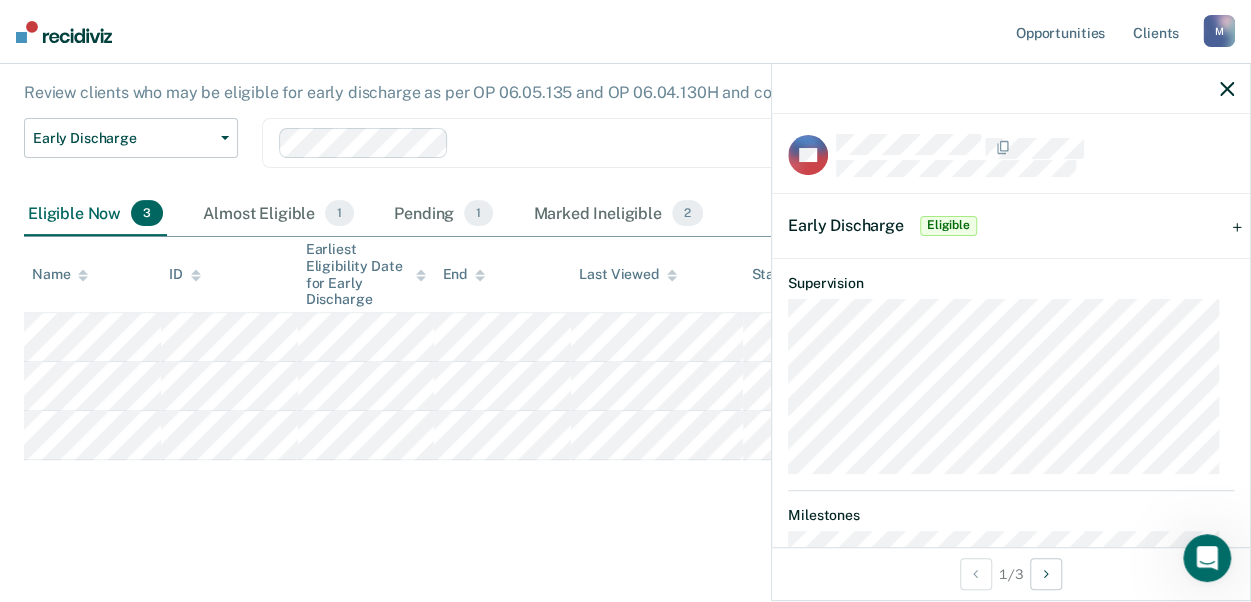 scroll, scrollTop: 0, scrollLeft: 0, axis: both 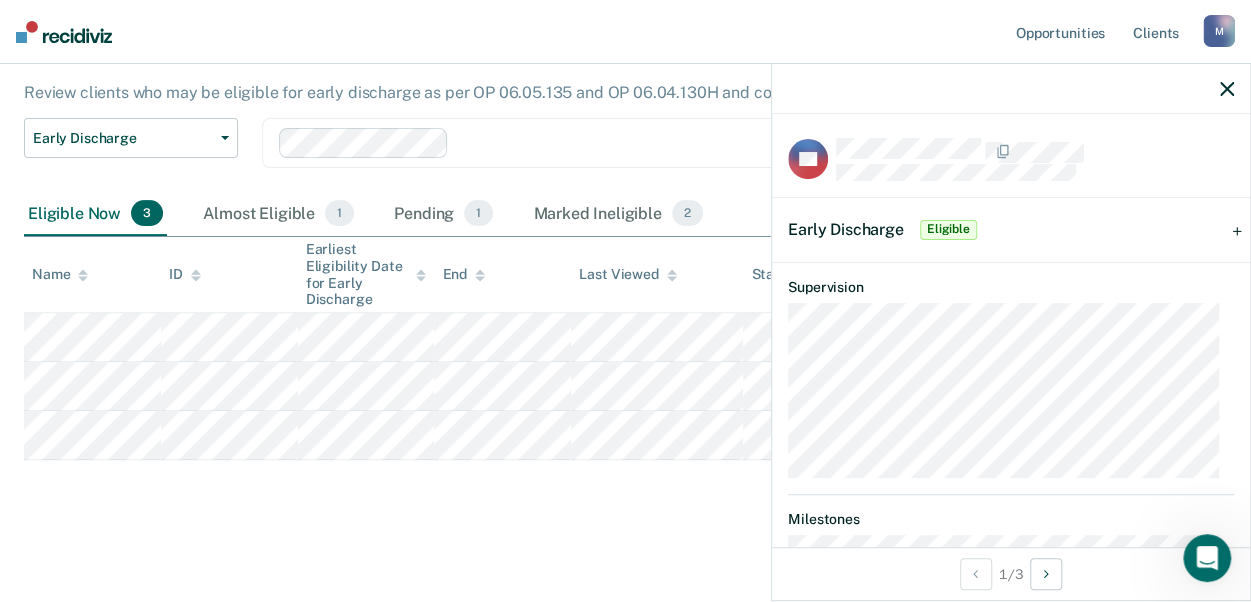 click on "Eligible" at bounding box center [948, 230] 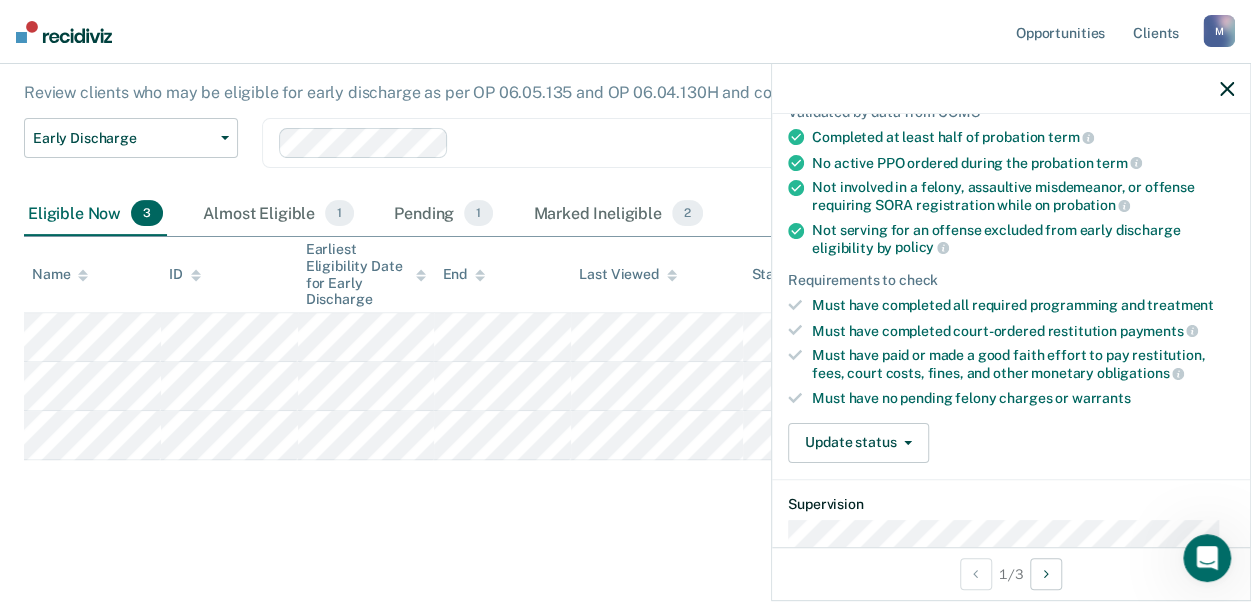 scroll, scrollTop: 200, scrollLeft: 0, axis: vertical 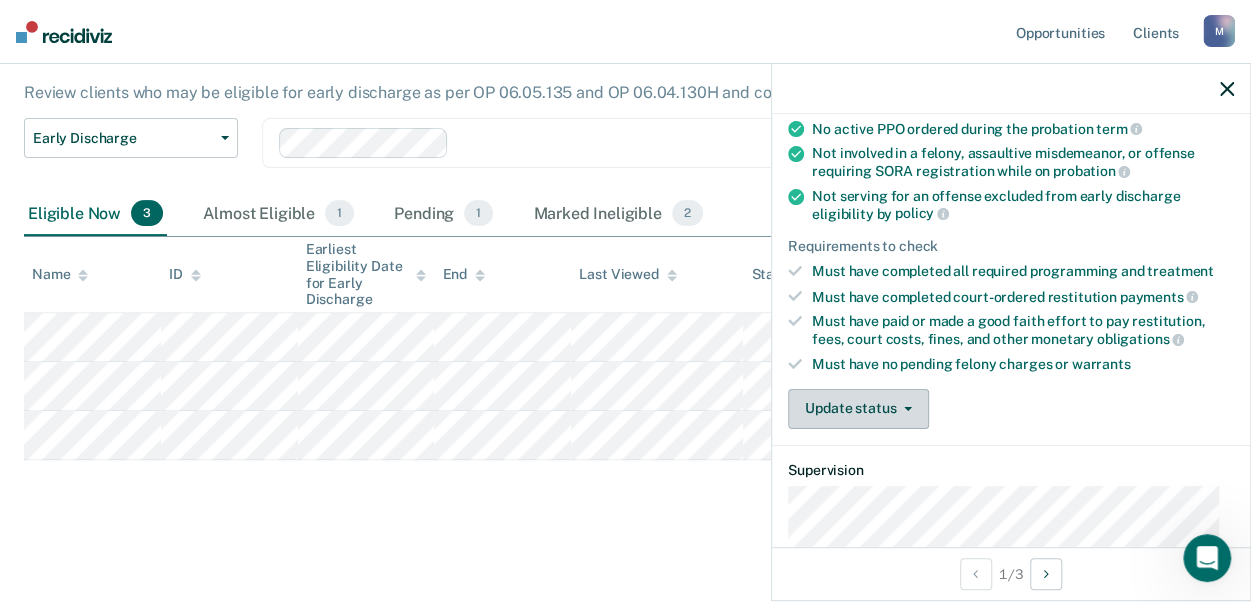 click on "Update status" at bounding box center (858, 409) 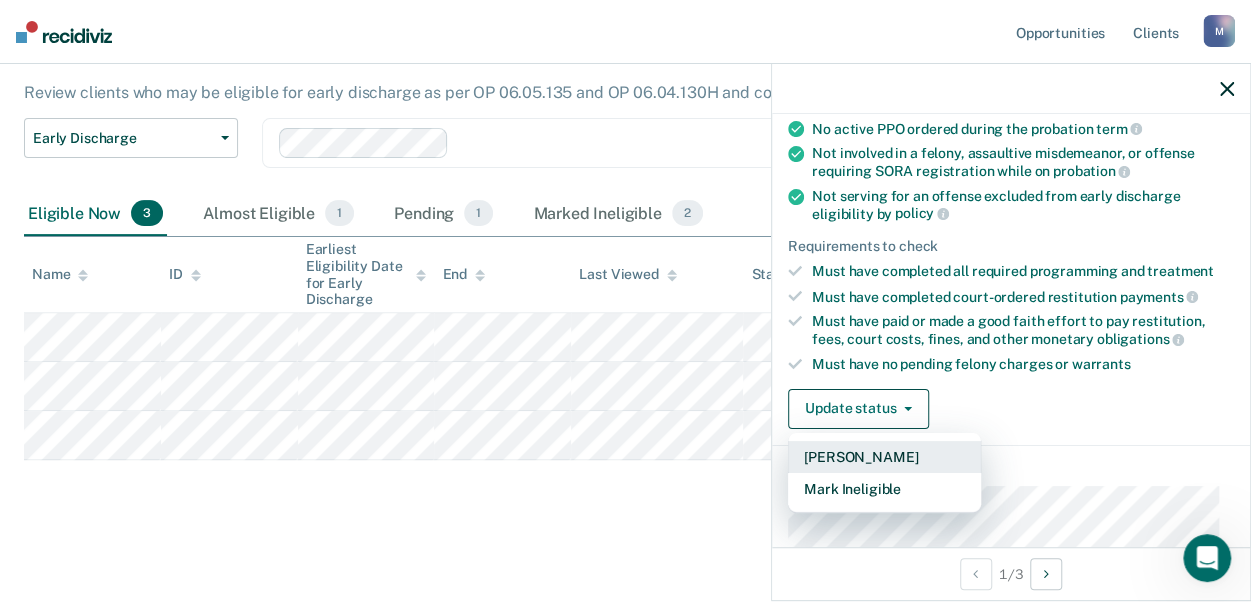 click on "[PERSON_NAME]" at bounding box center [884, 457] 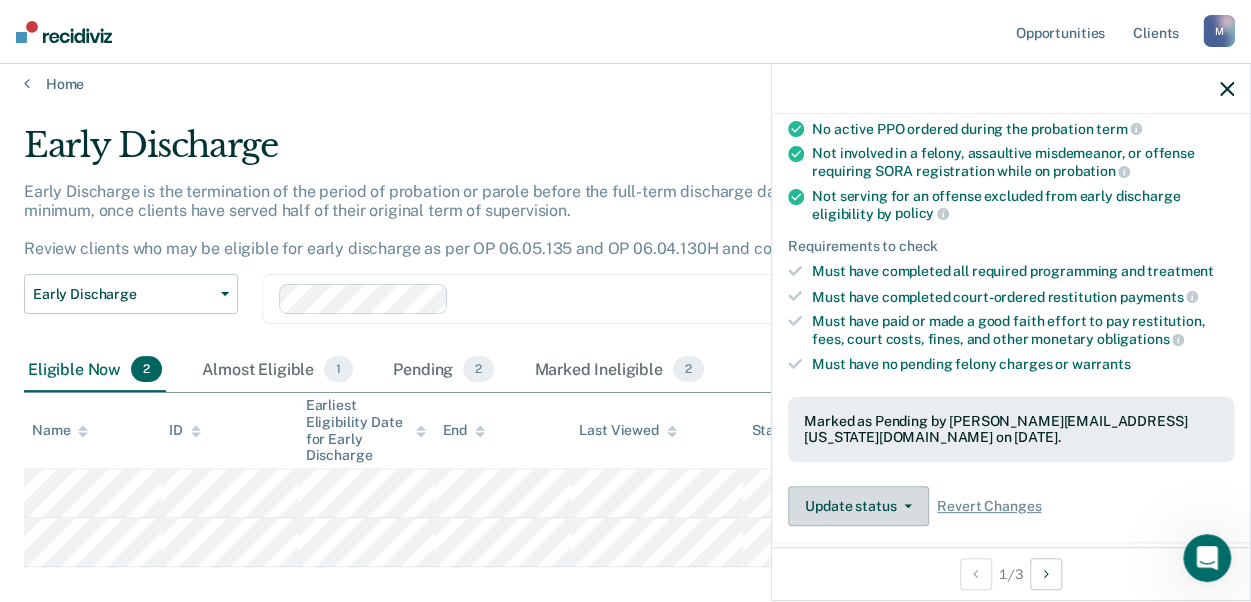scroll, scrollTop: 0, scrollLeft: 0, axis: both 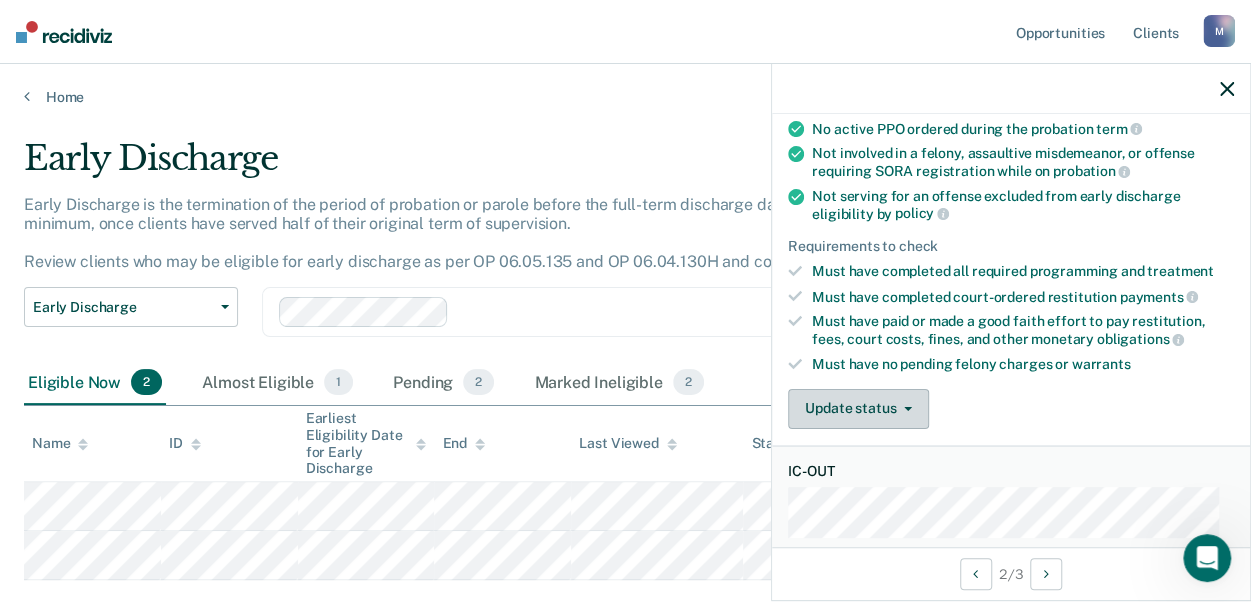 click on "Update status" at bounding box center [858, 409] 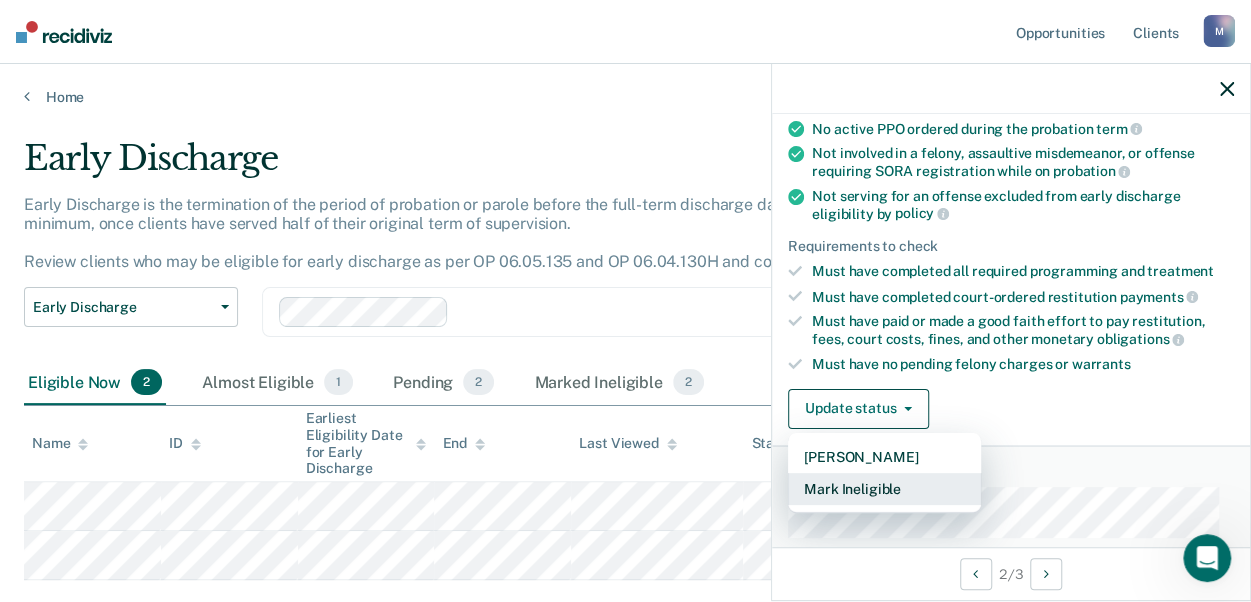 click on "Mark Ineligible" at bounding box center [884, 489] 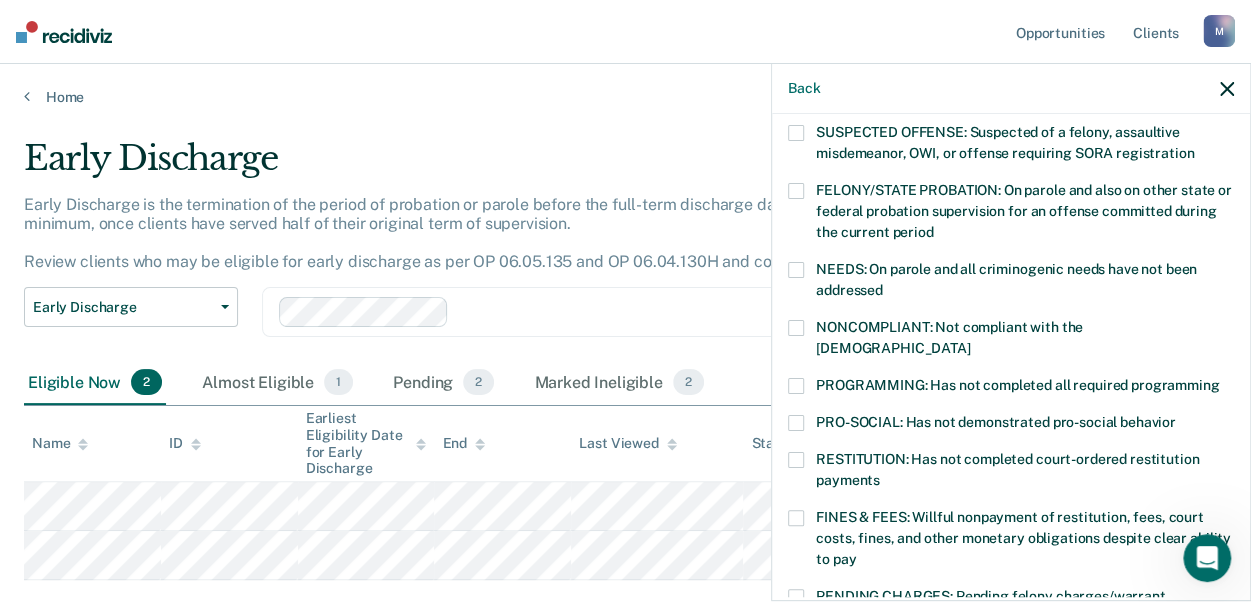 click at bounding box center [796, 460] 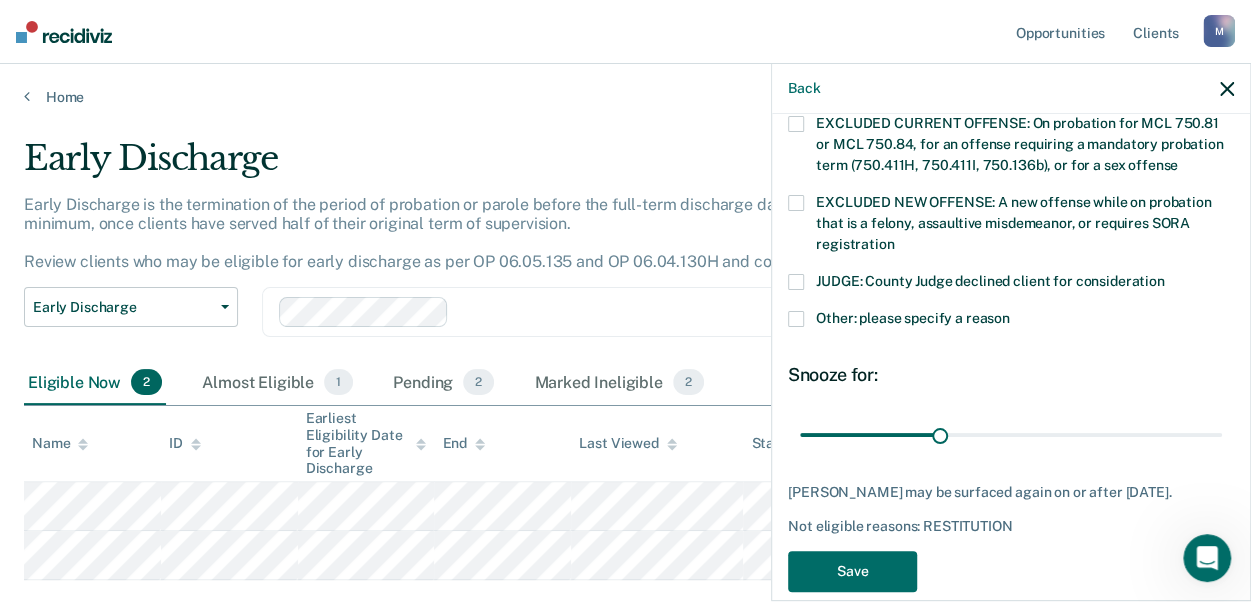 scroll, scrollTop: 774, scrollLeft: 0, axis: vertical 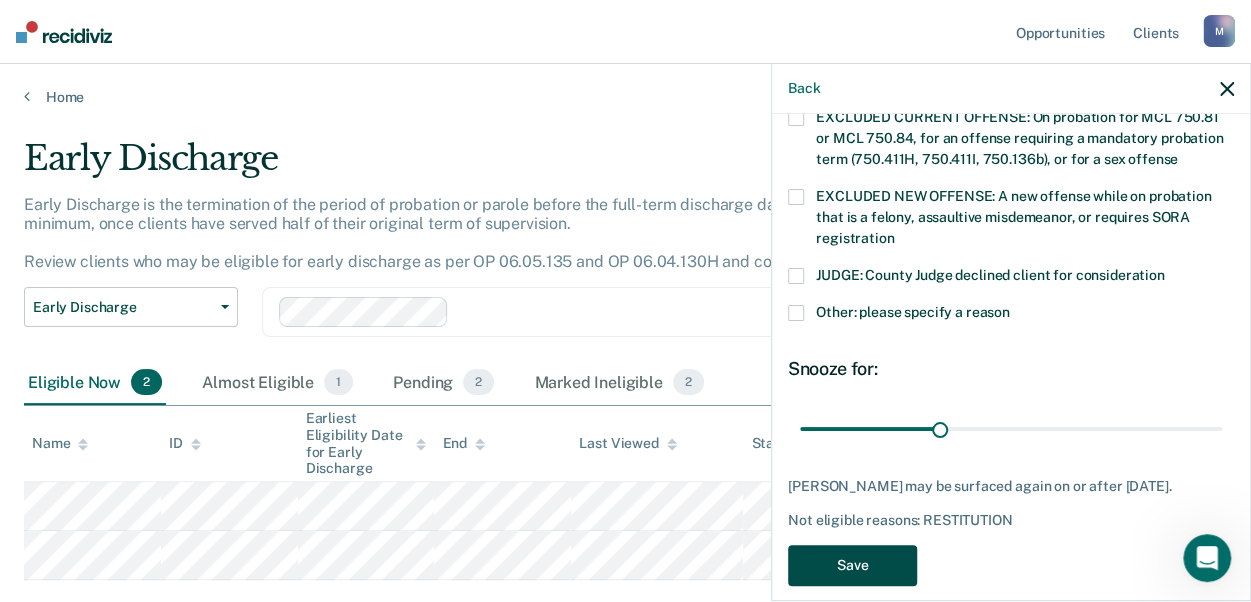 click on "Save" at bounding box center (852, 565) 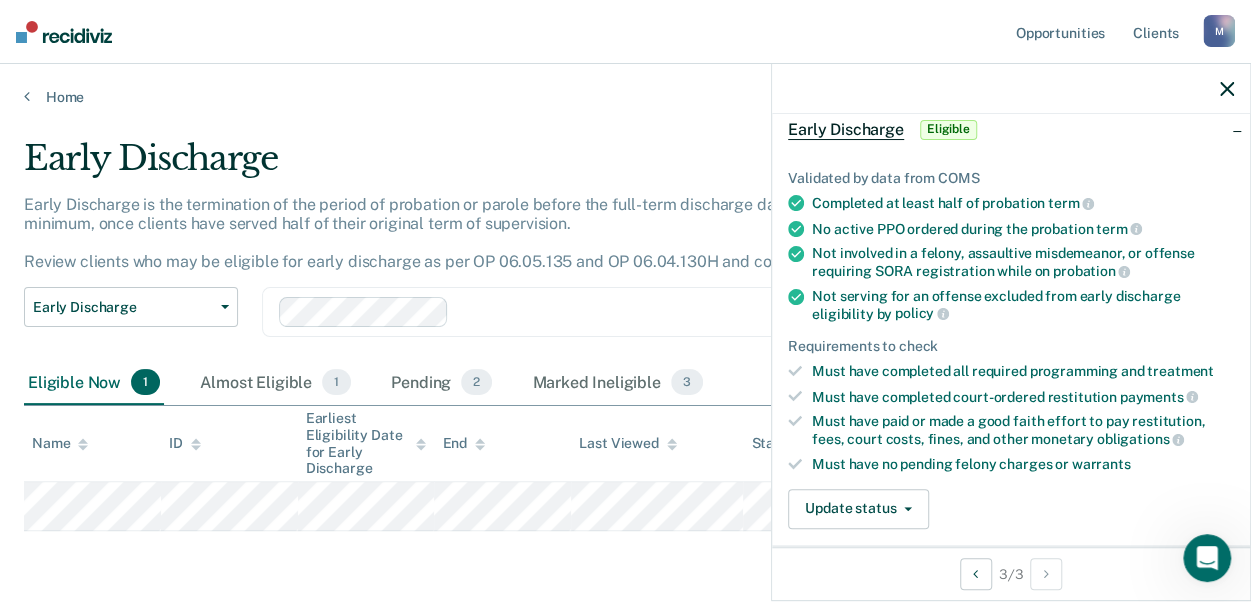 scroll, scrollTop: 200, scrollLeft: 0, axis: vertical 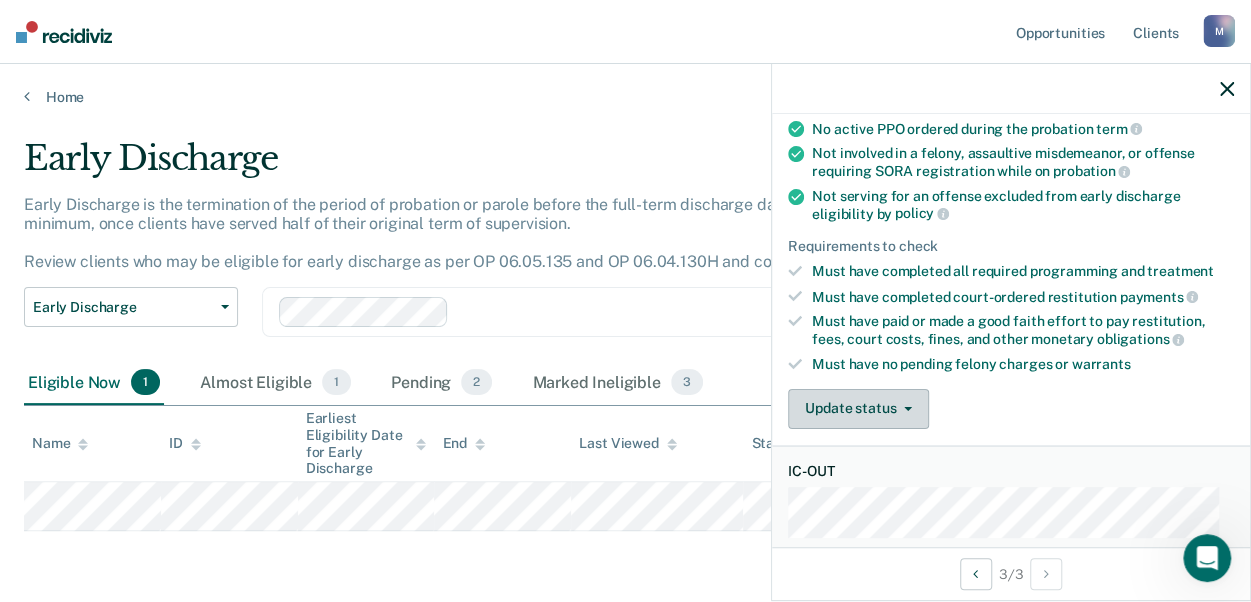 click on "Update status" at bounding box center [858, 409] 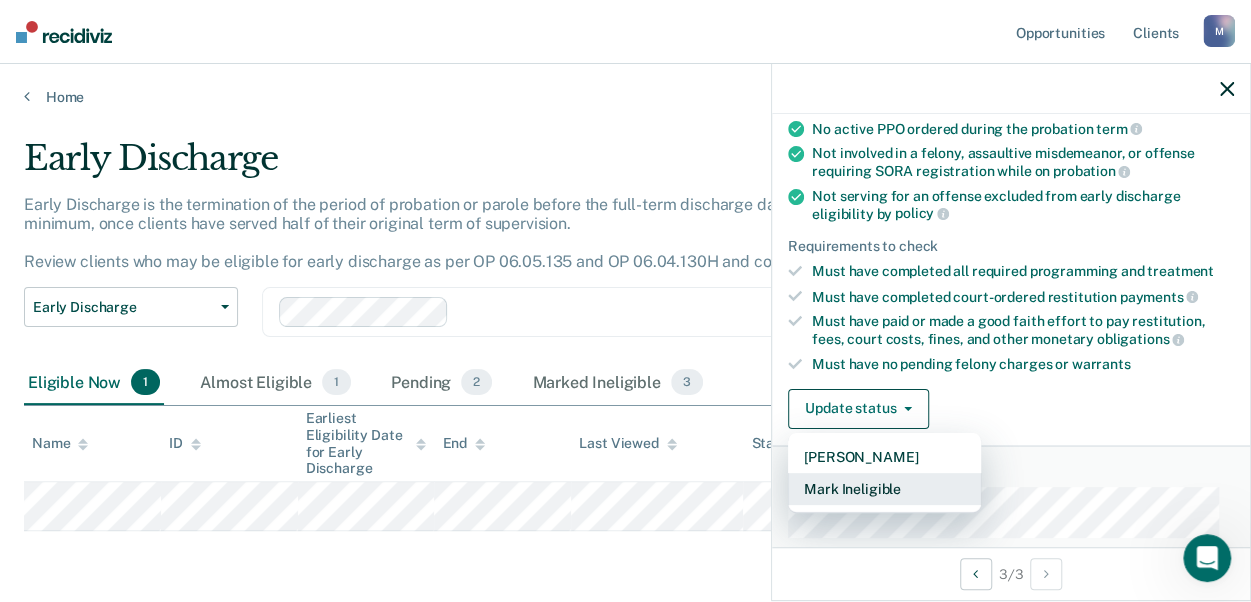 click on "Mark Ineligible" at bounding box center [884, 489] 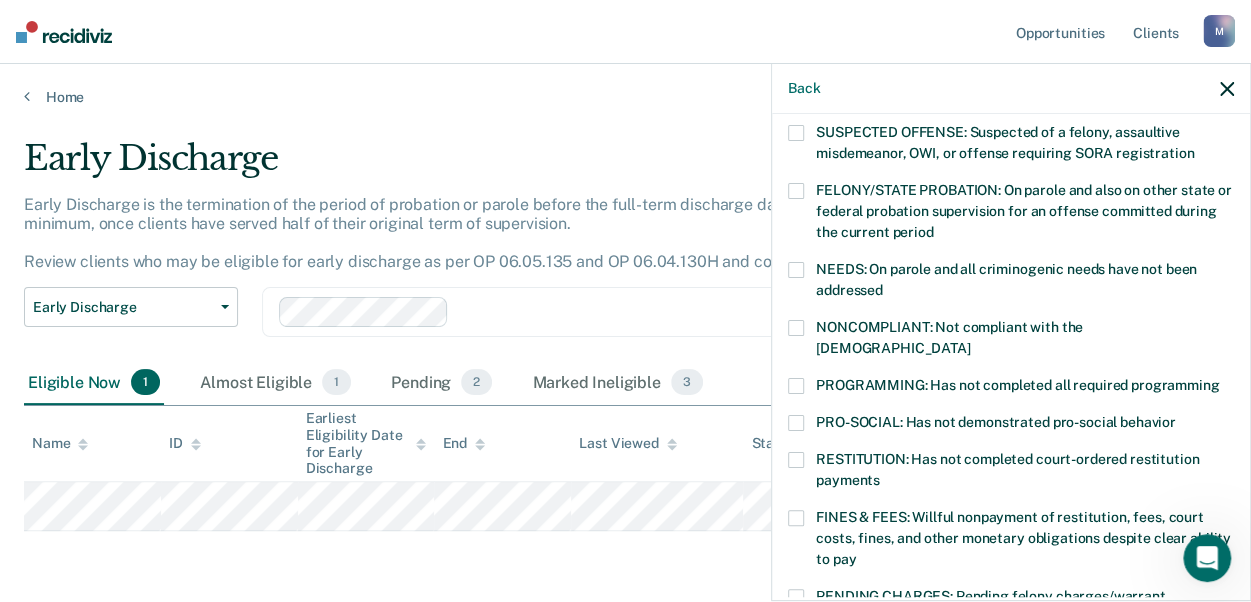 click at bounding box center (796, 386) 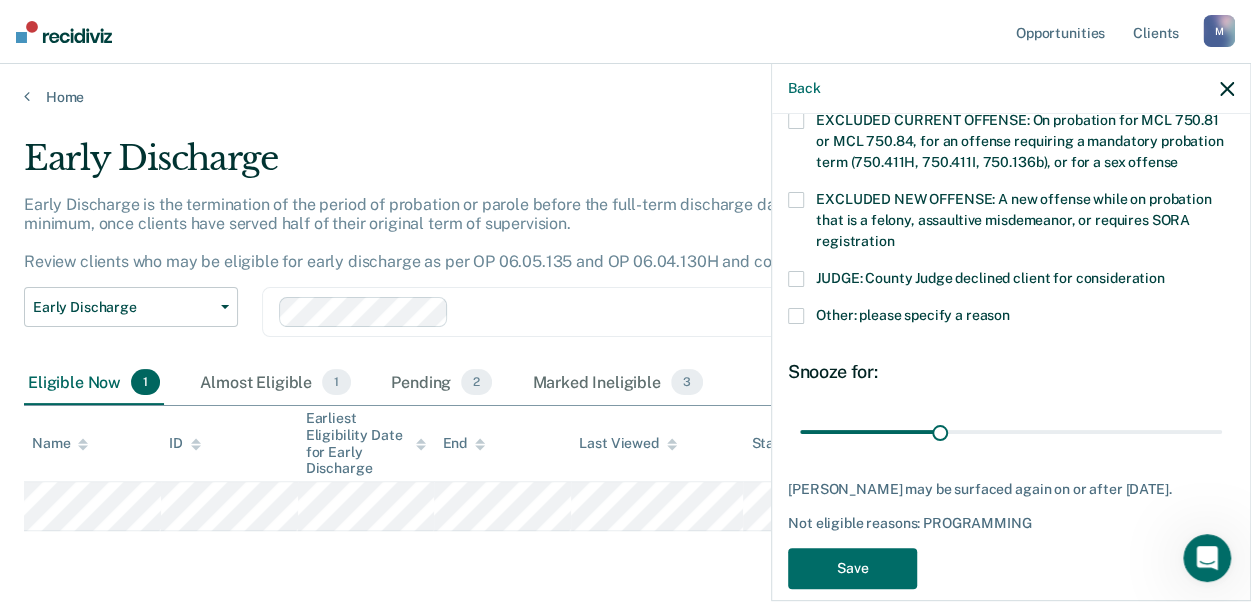 scroll, scrollTop: 774, scrollLeft: 0, axis: vertical 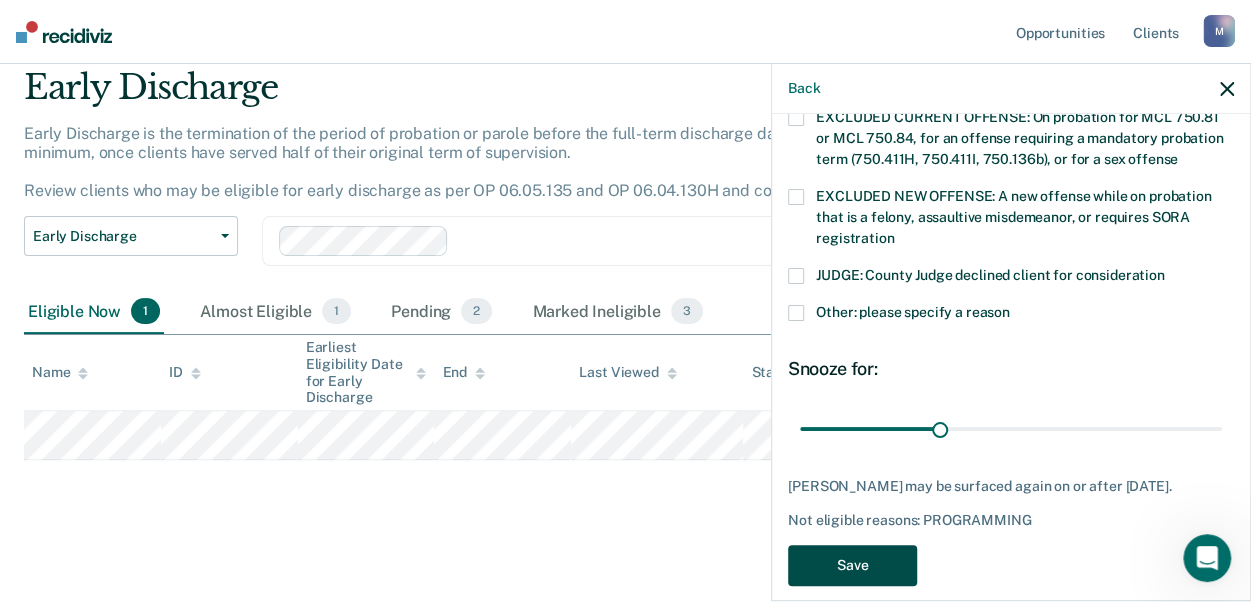 click on "Save" at bounding box center [852, 565] 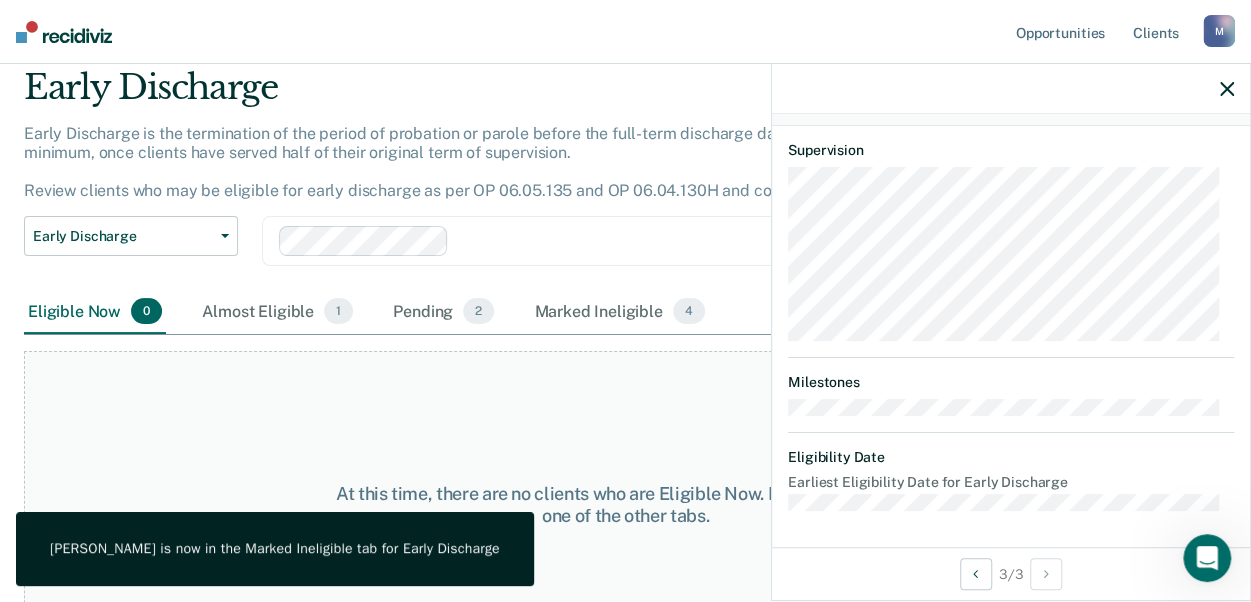 scroll, scrollTop: 771, scrollLeft: 0, axis: vertical 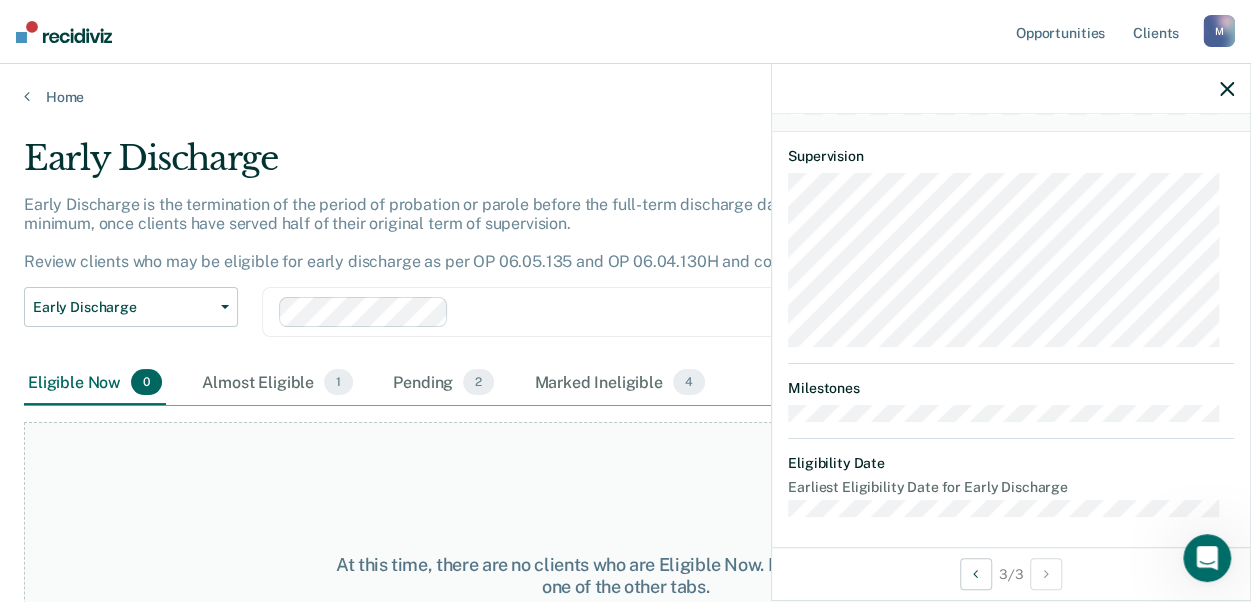 click 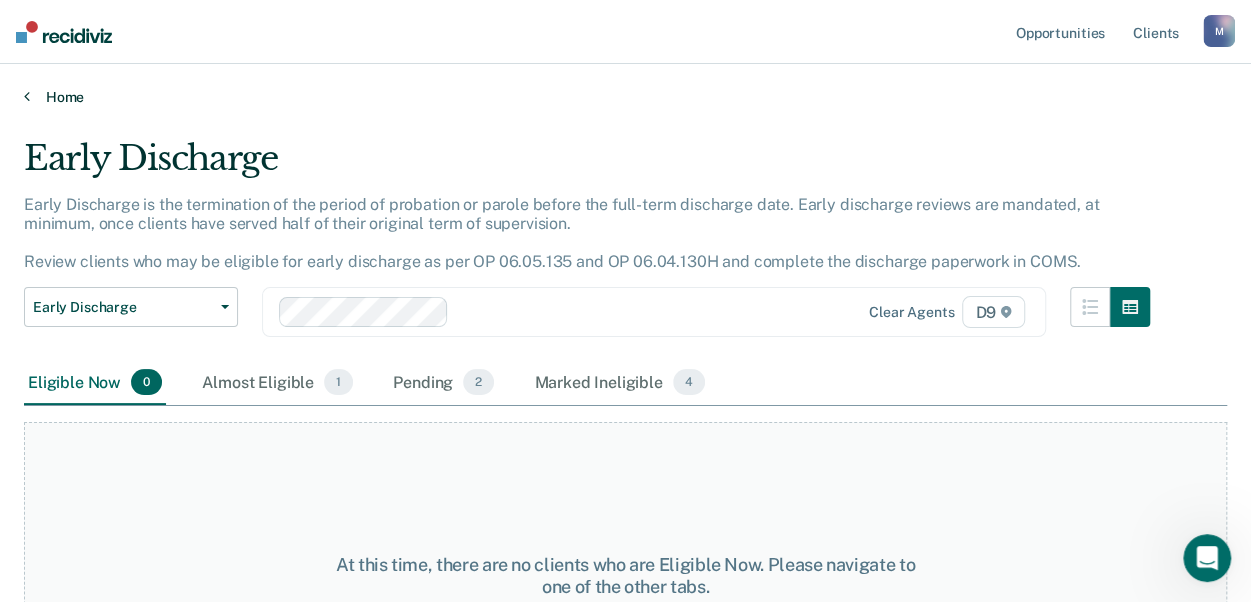 click on "Home" at bounding box center (625, 97) 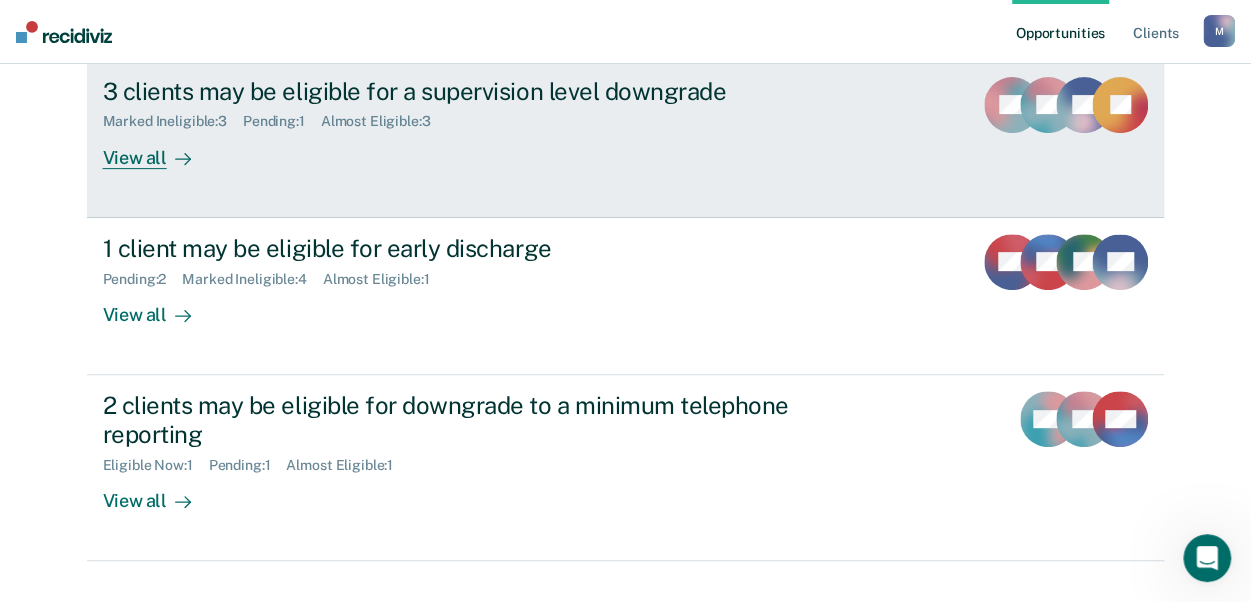 scroll, scrollTop: 276, scrollLeft: 0, axis: vertical 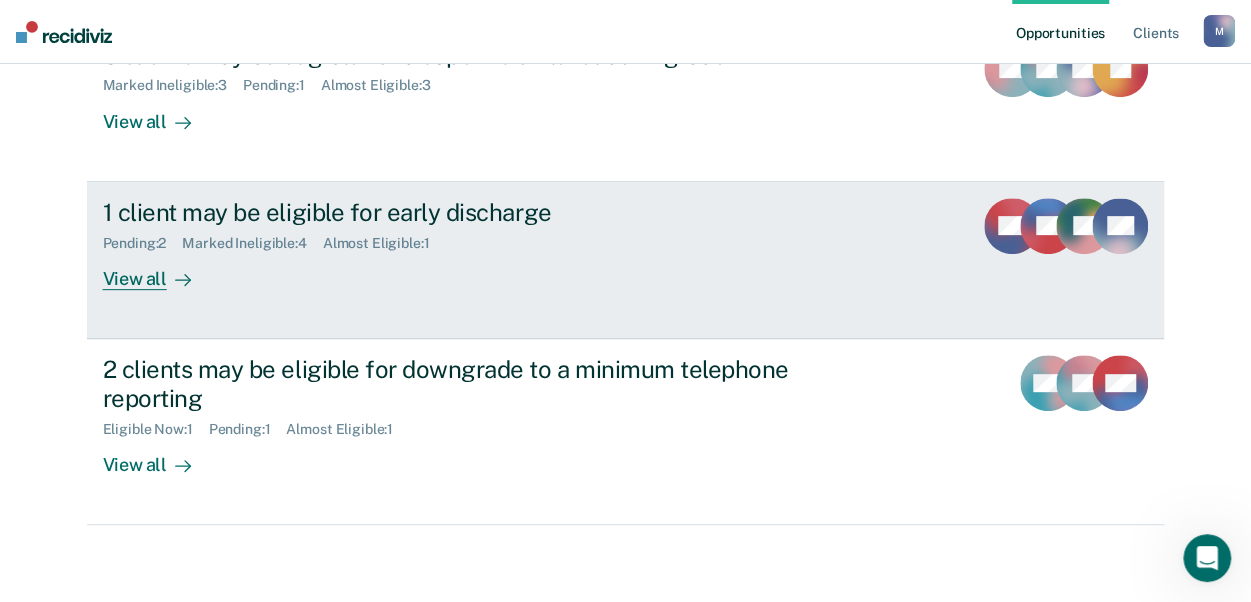 click on "Pending :  2" at bounding box center (143, 243) 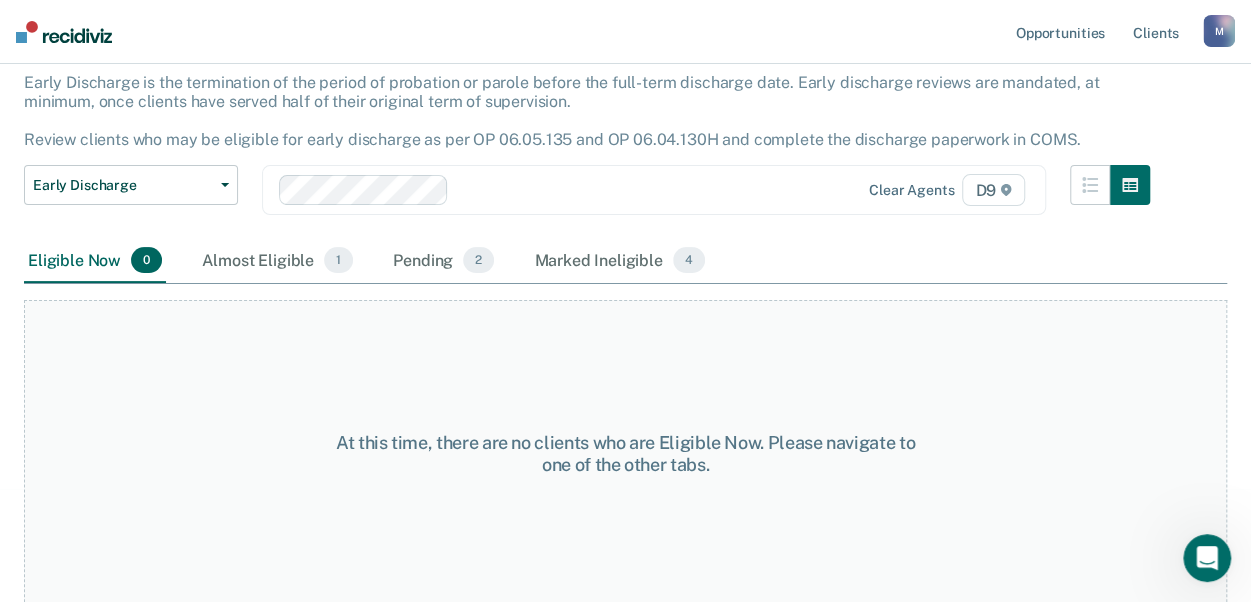 scroll, scrollTop: 124, scrollLeft: 0, axis: vertical 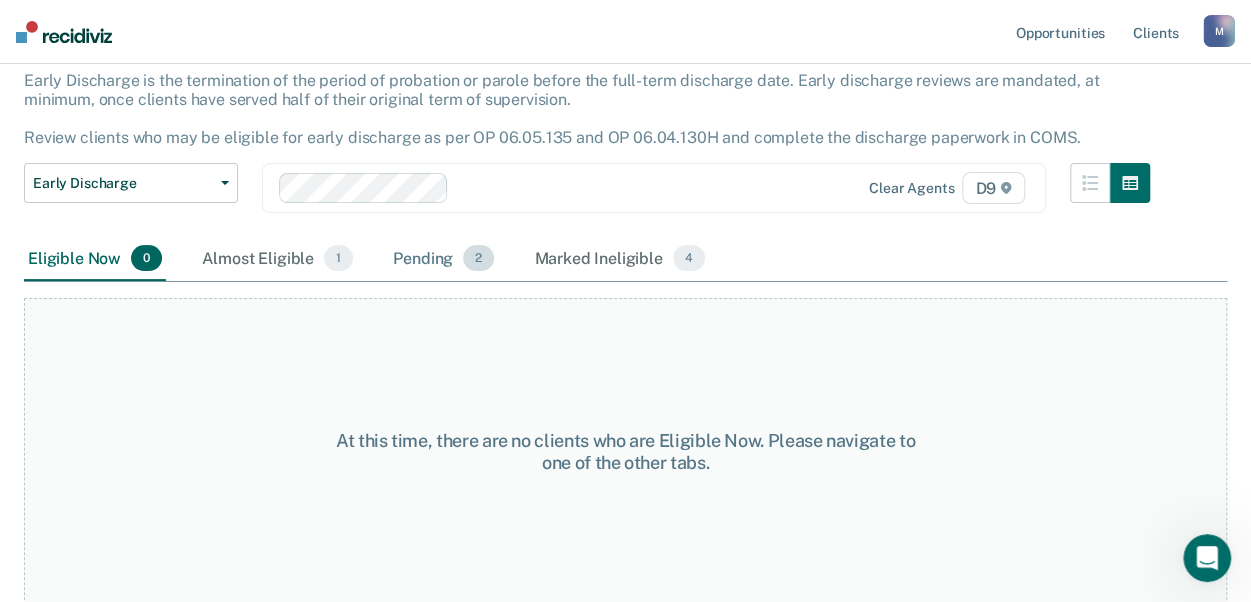 click on "2" at bounding box center [478, 258] 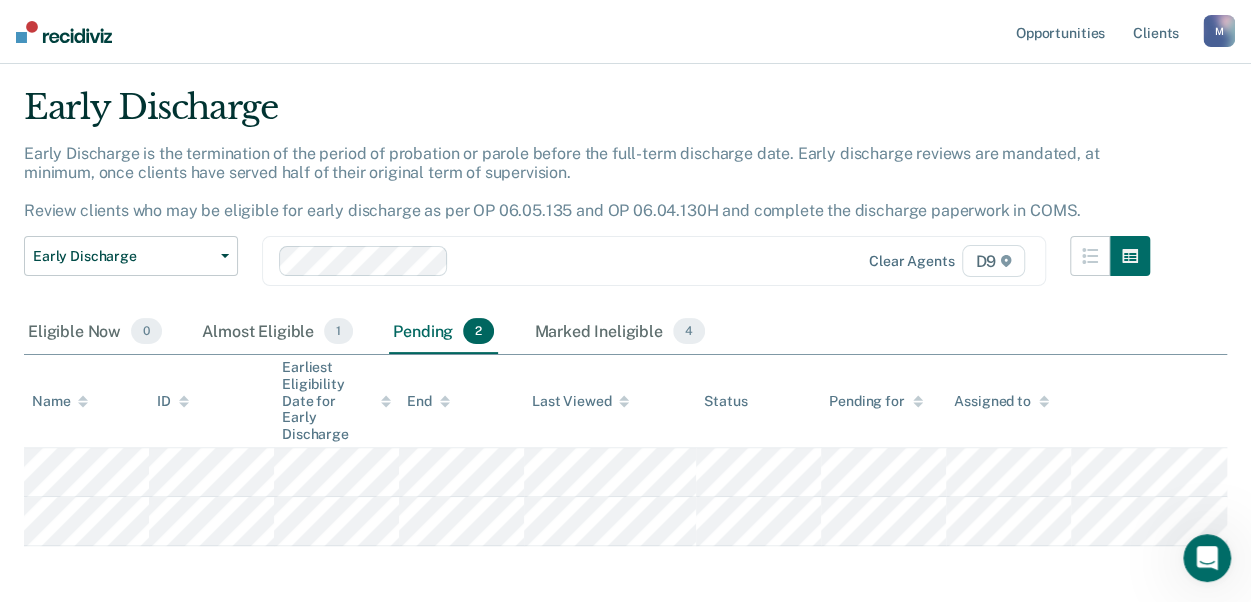 scroll, scrollTop: 0, scrollLeft: 0, axis: both 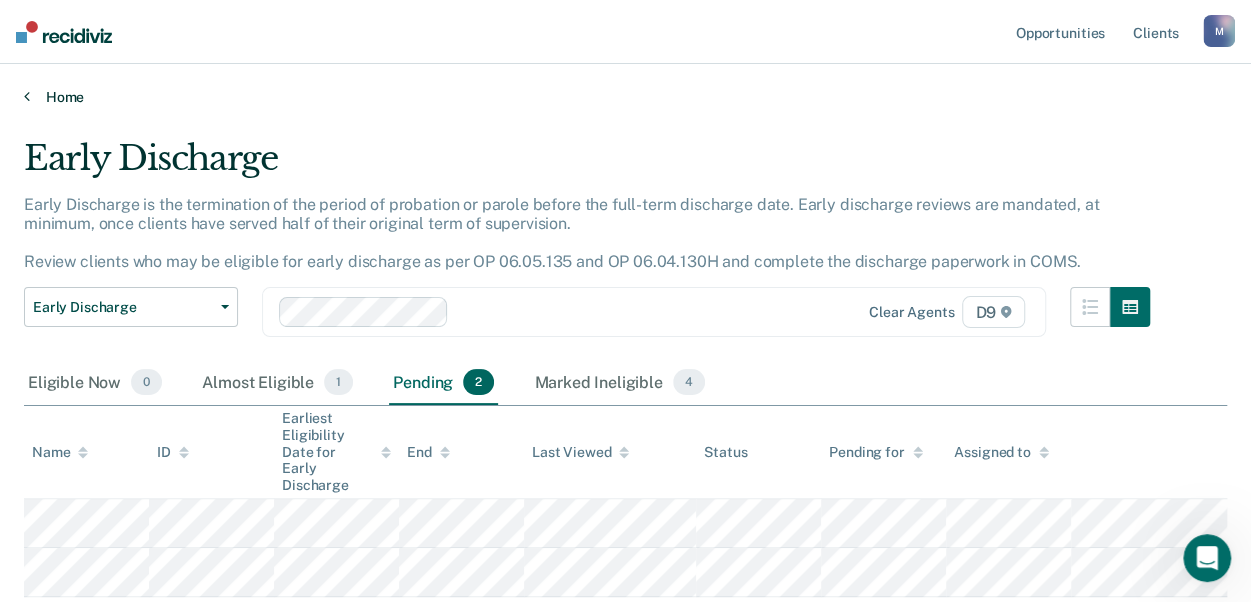 click on "Home" at bounding box center [625, 97] 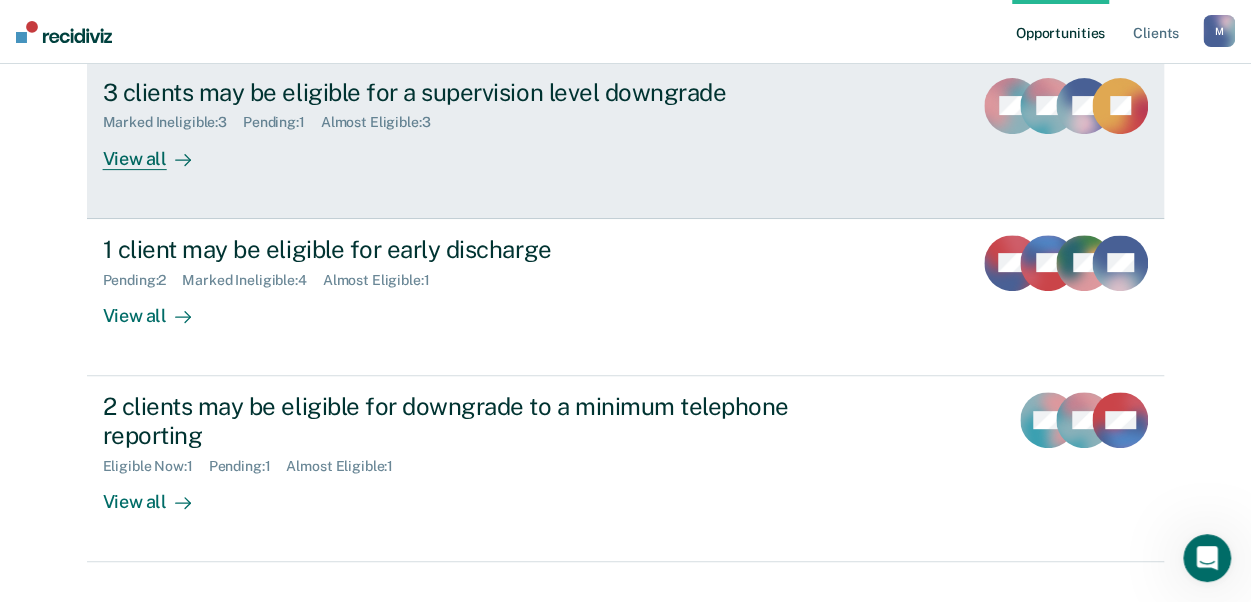scroll, scrollTop: 276, scrollLeft: 0, axis: vertical 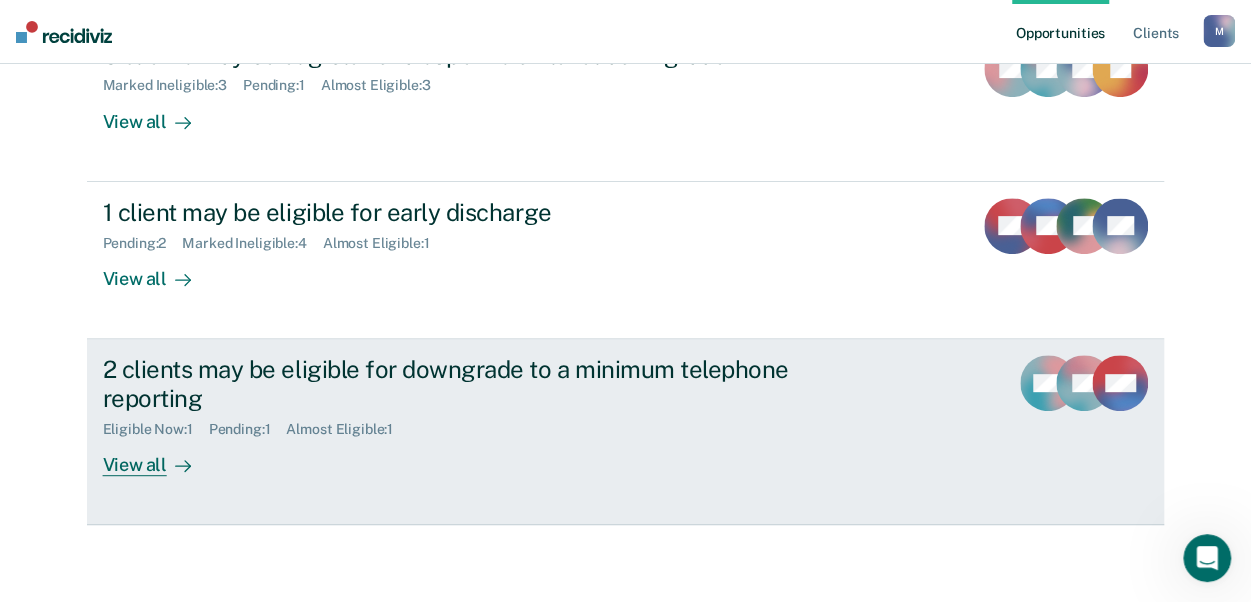 click on "Almost Eligible :  1" at bounding box center (347, 429) 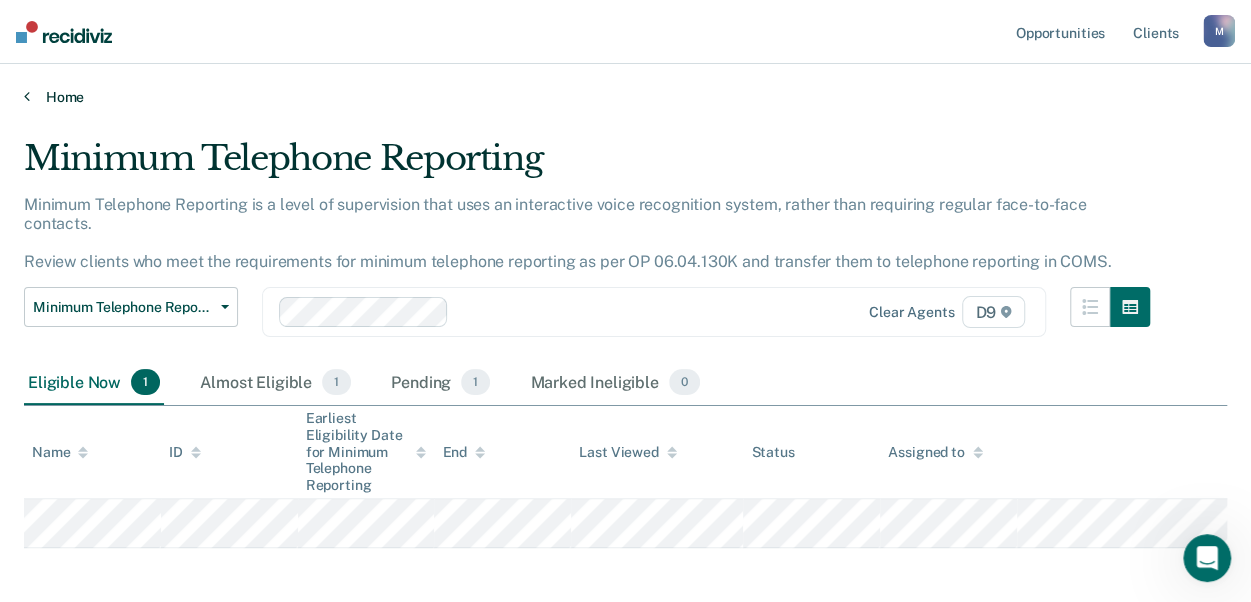 click on "Home" at bounding box center [625, 97] 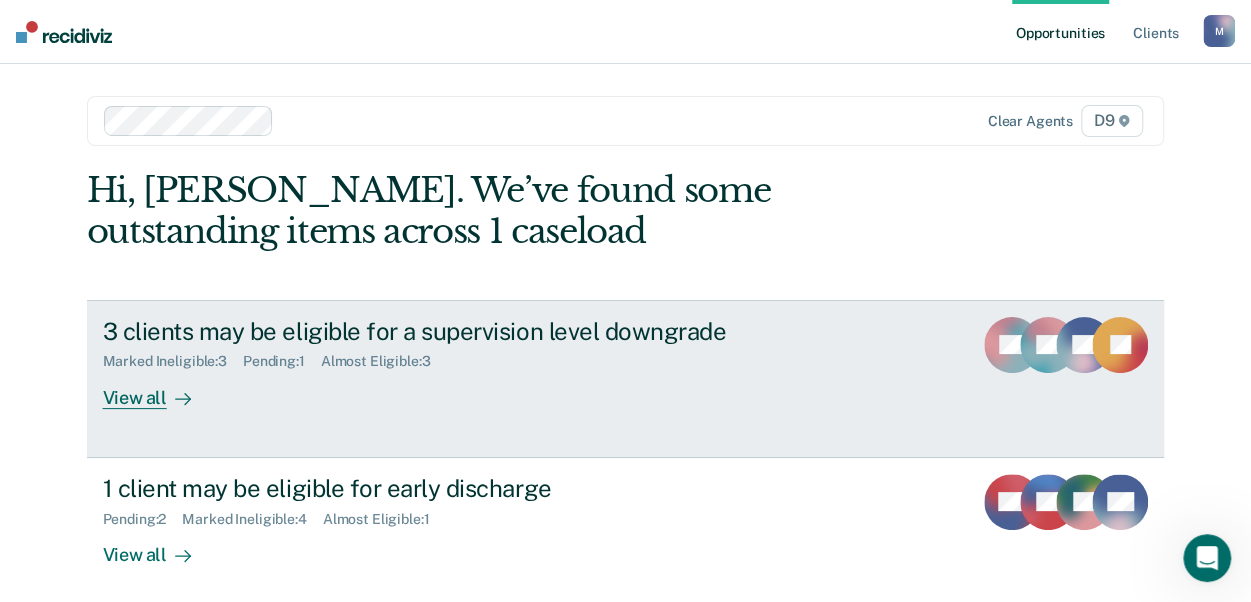 click on "Almost Eligible :  3" at bounding box center (384, 361) 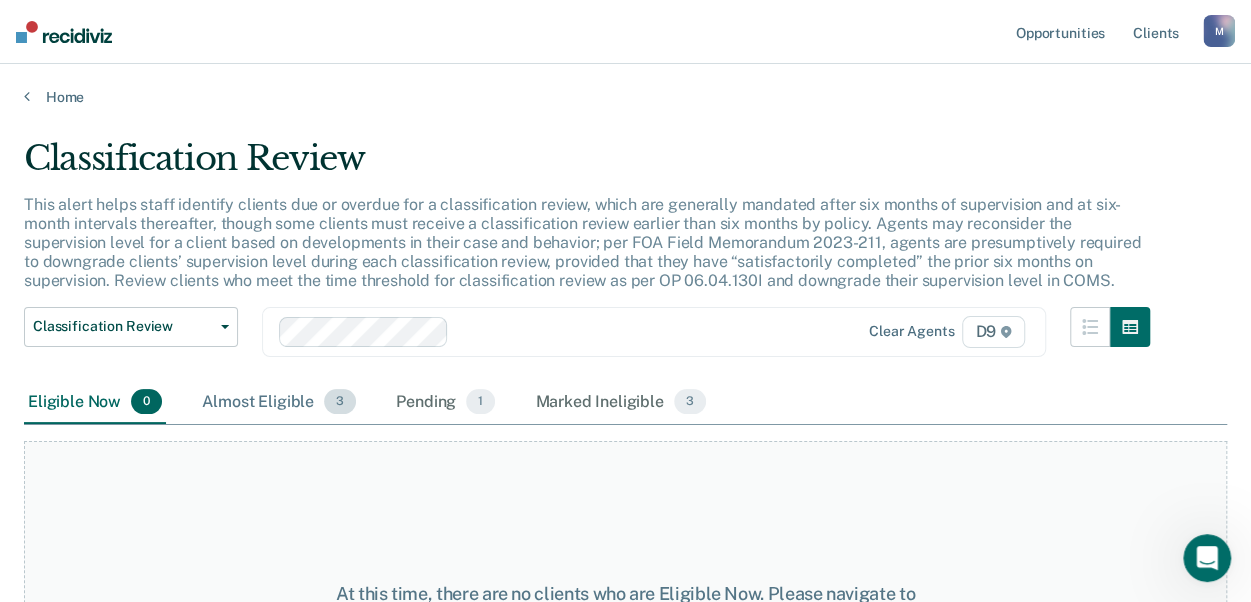 click on "Almost Eligible 3" at bounding box center (279, 403) 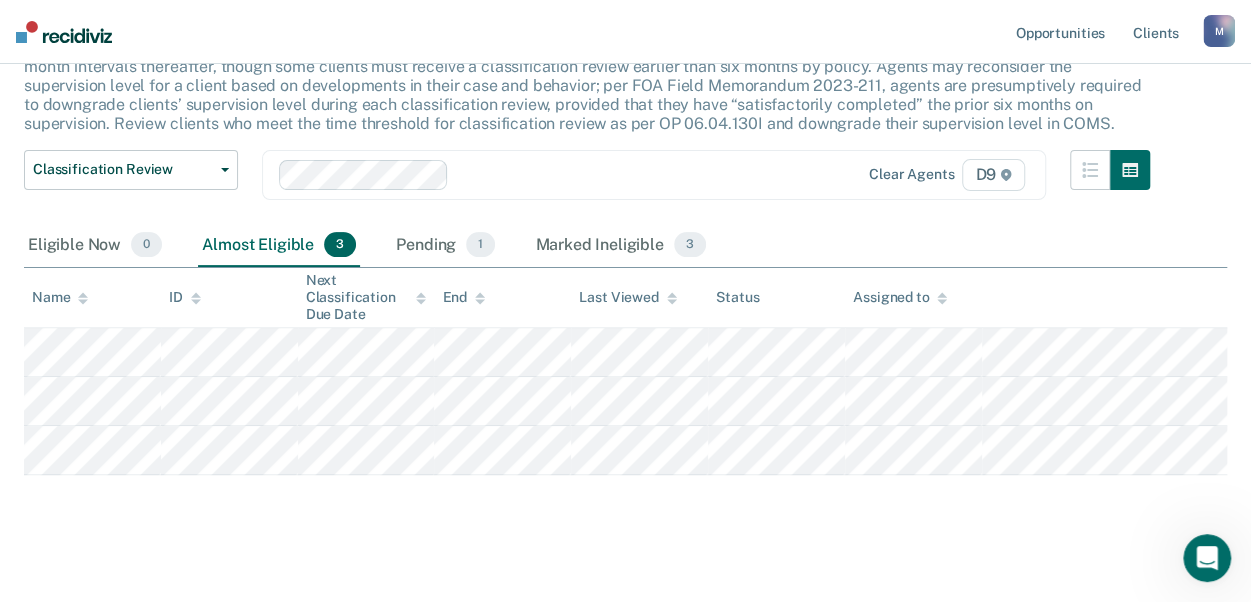 scroll, scrollTop: 172, scrollLeft: 0, axis: vertical 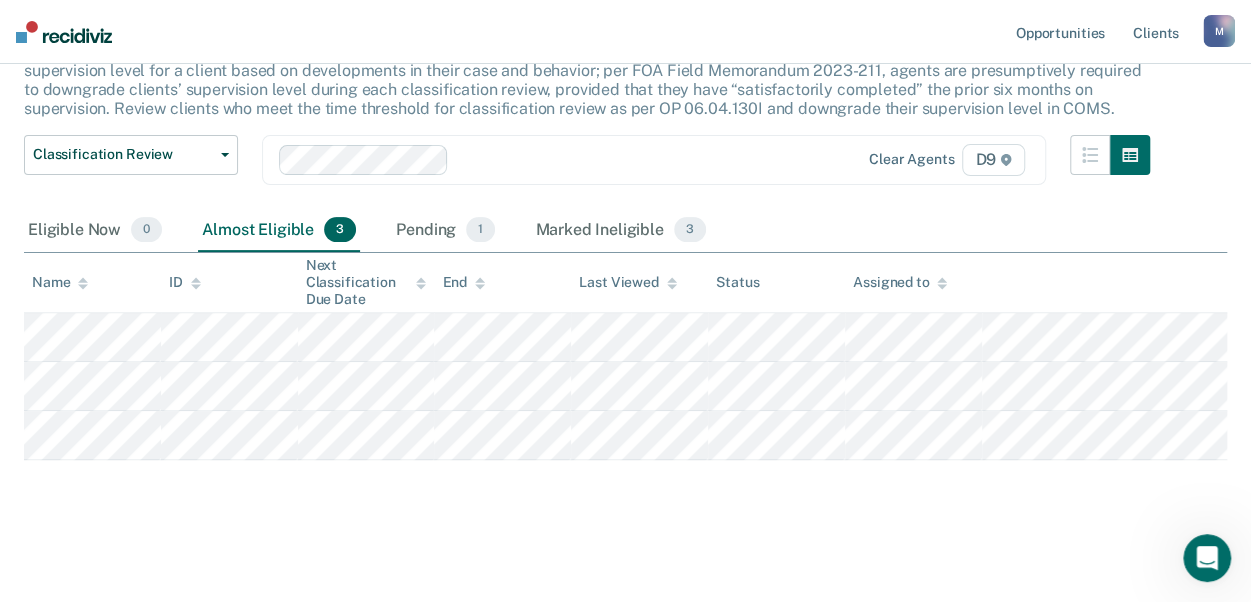 drag, startPoint x: 1026, startPoint y: 222, endPoint x: 423, endPoint y: 227, distance: 603.02075 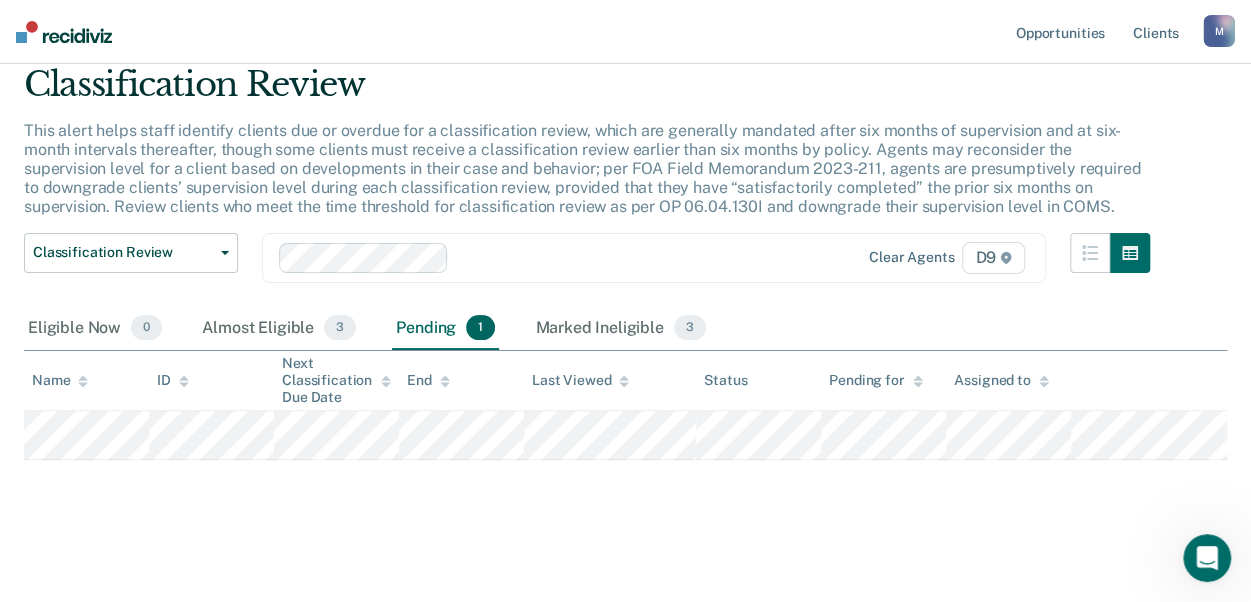 click on "M" at bounding box center [1219, 31] 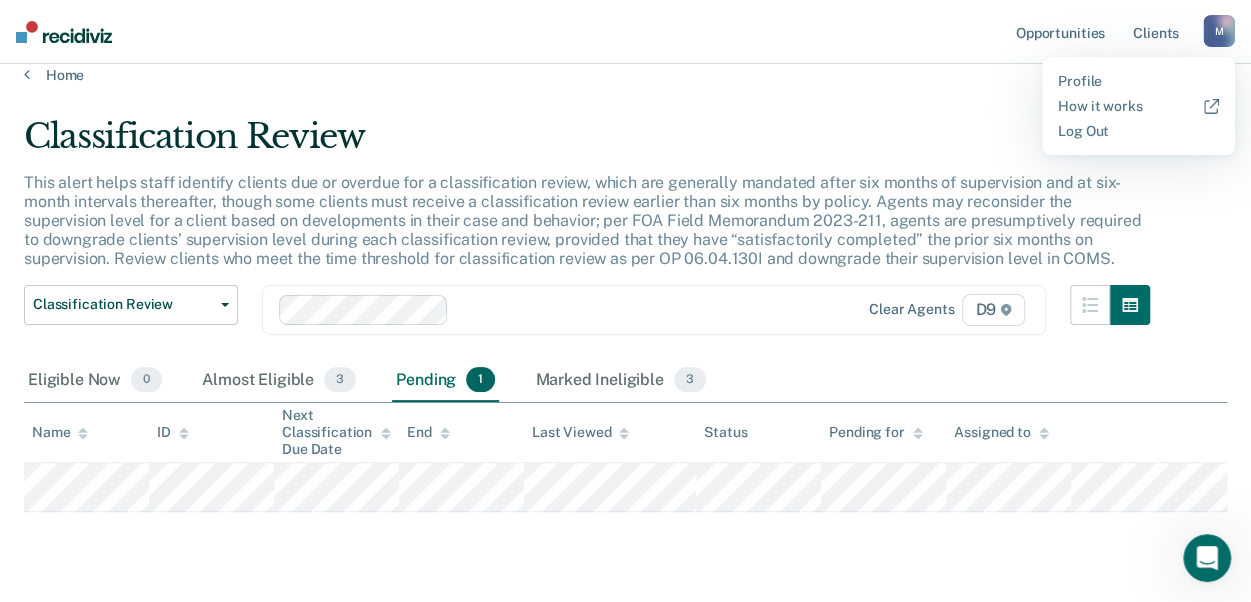 scroll, scrollTop: 0, scrollLeft: 0, axis: both 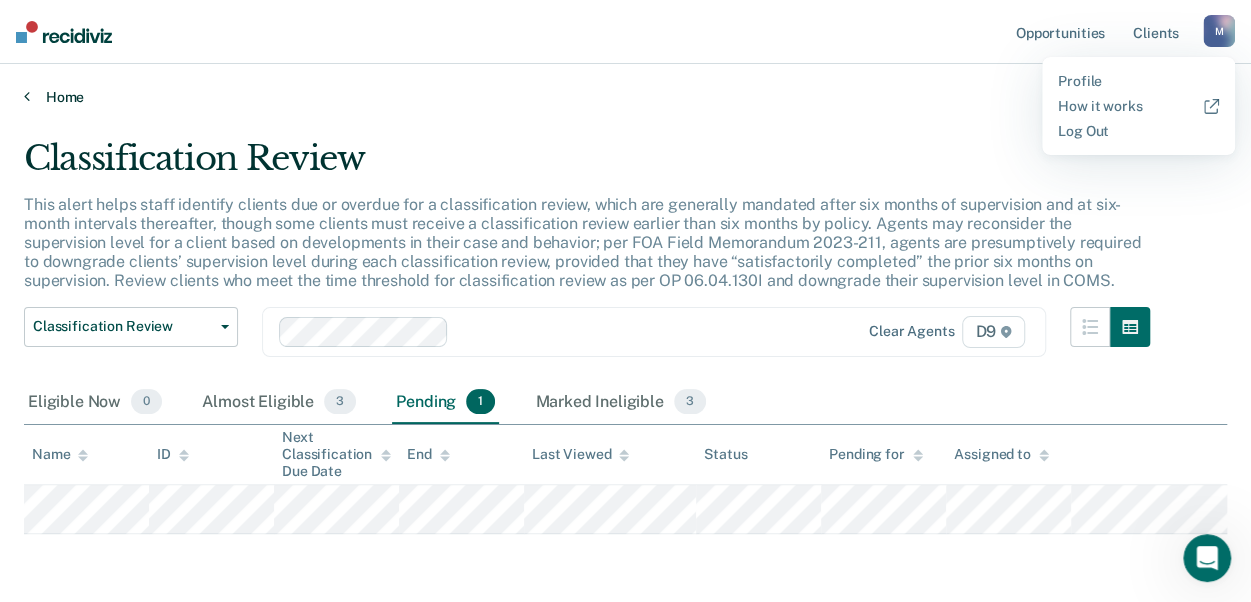 click on "Home" at bounding box center [625, 97] 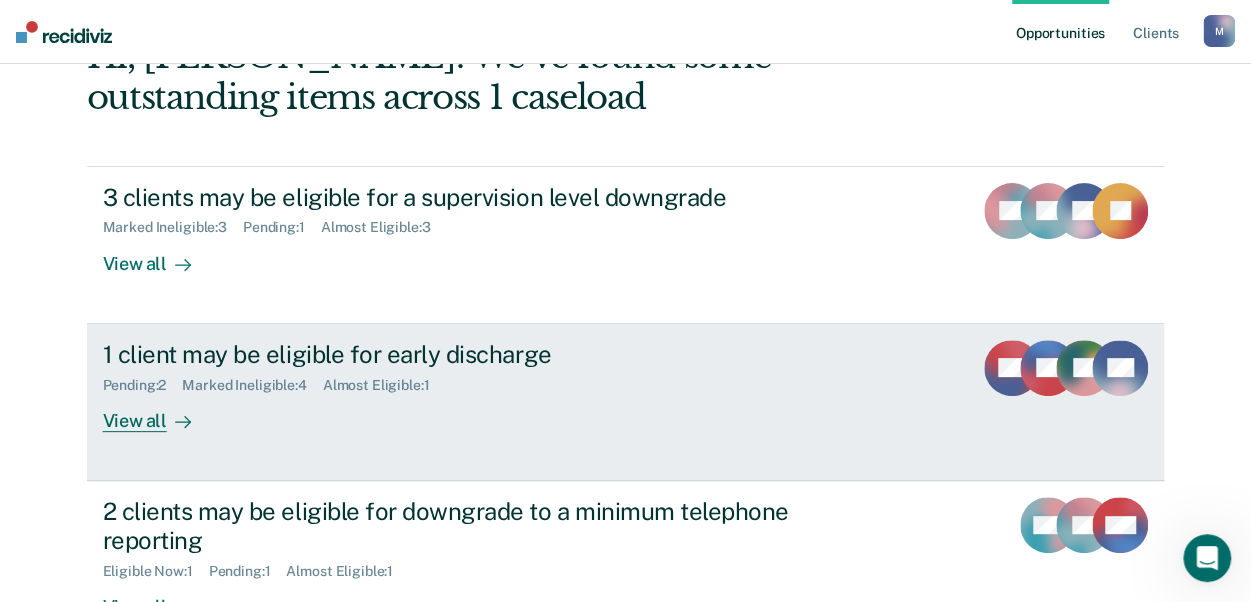 scroll, scrollTop: 0, scrollLeft: 0, axis: both 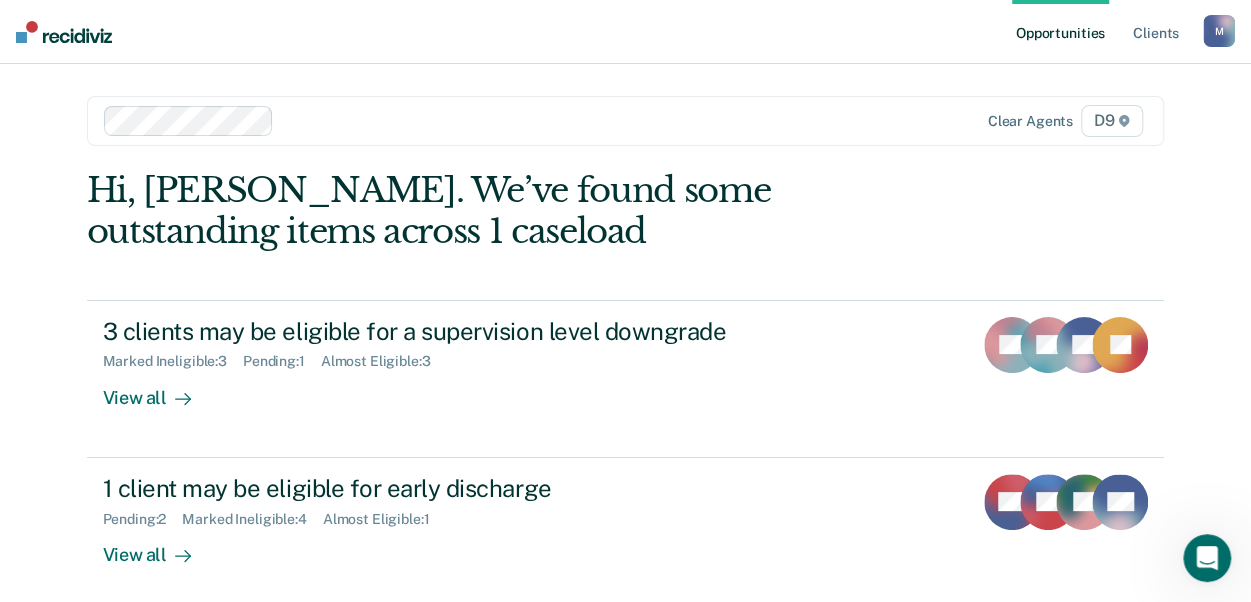 click on "M" at bounding box center (1219, 31) 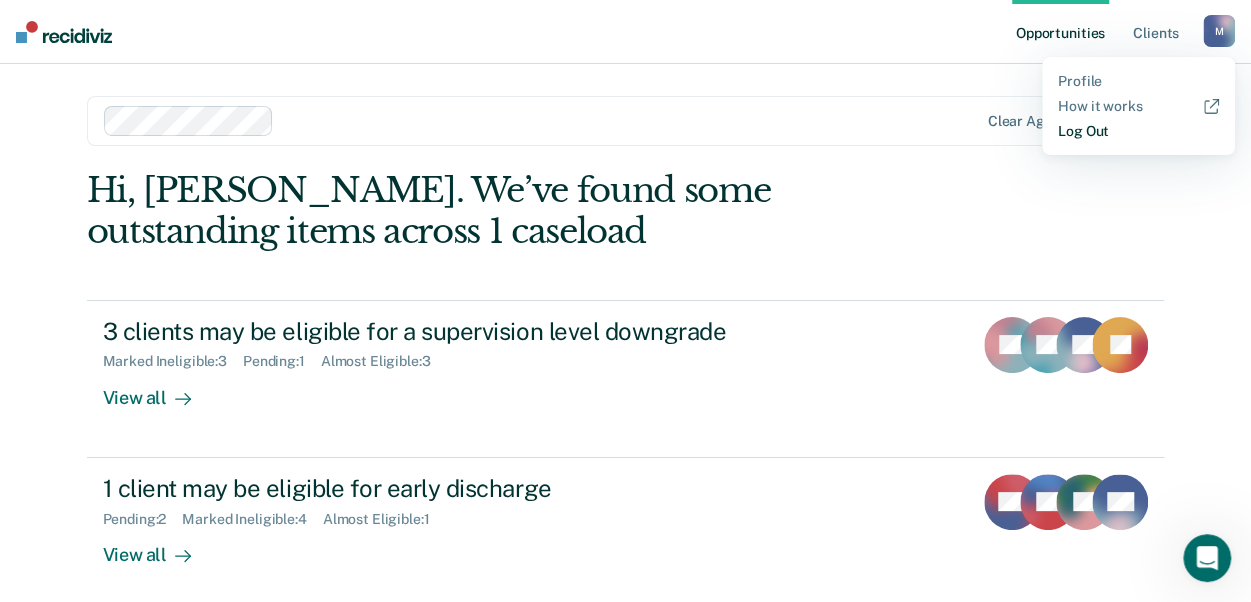 click on "Log Out" at bounding box center (1138, 131) 